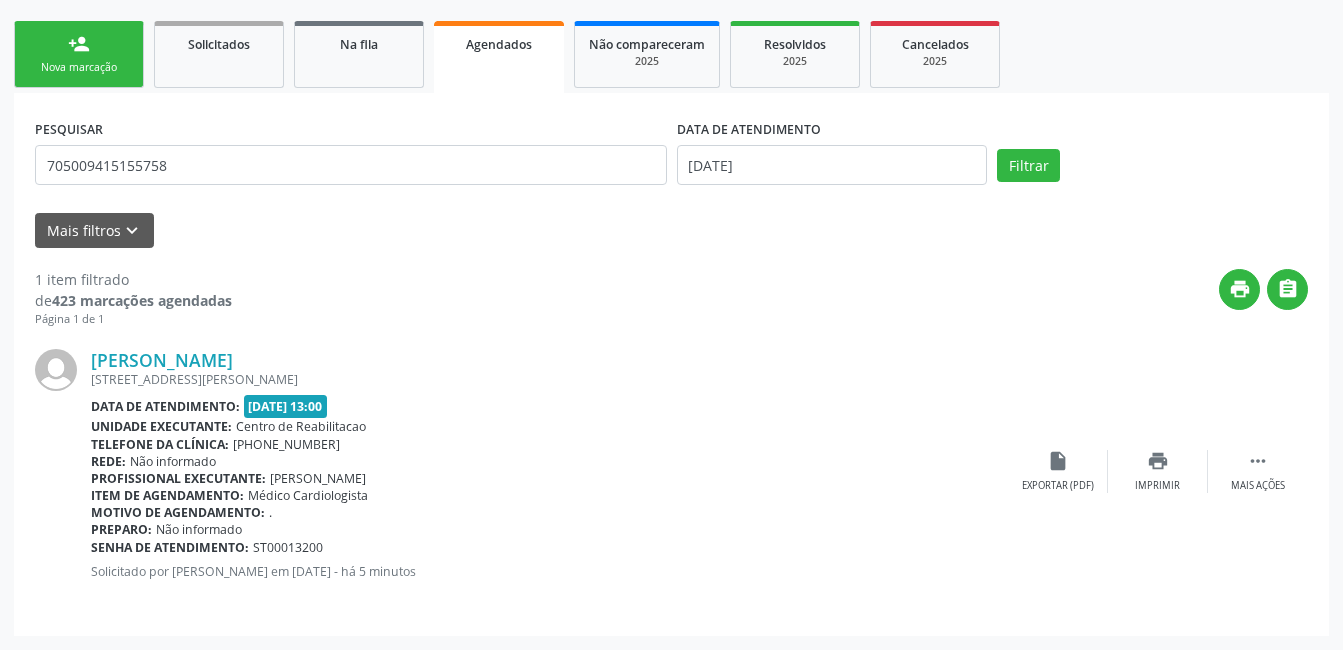 scroll, scrollTop: 278, scrollLeft: 0, axis: vertical 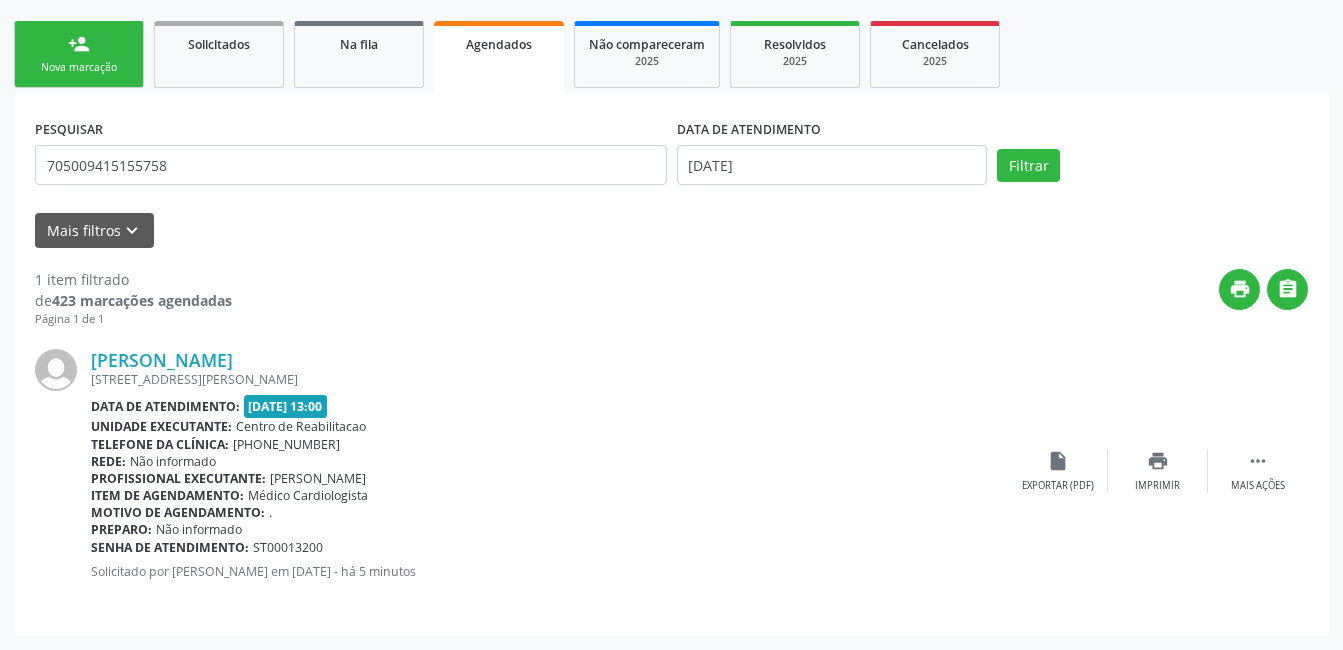 click on "person_add
Nova marcação" at bounding box center [79, 54] 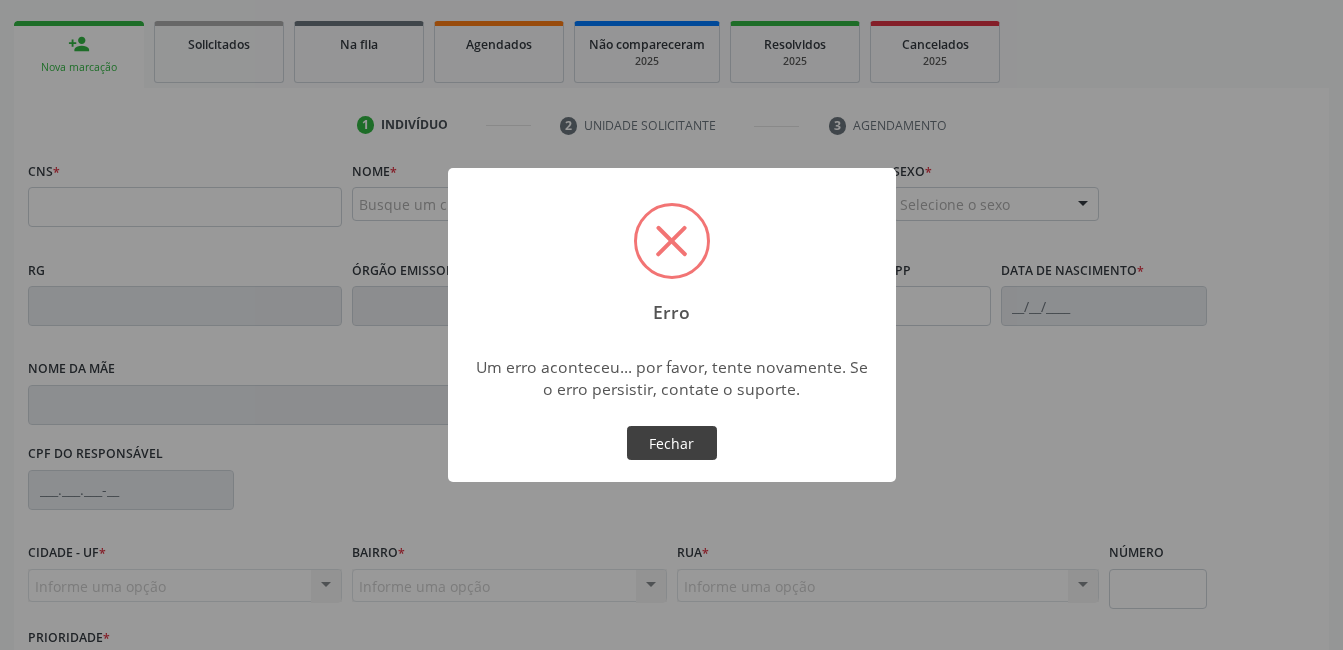 click on "Fechar" at bounding box center [672, 443] 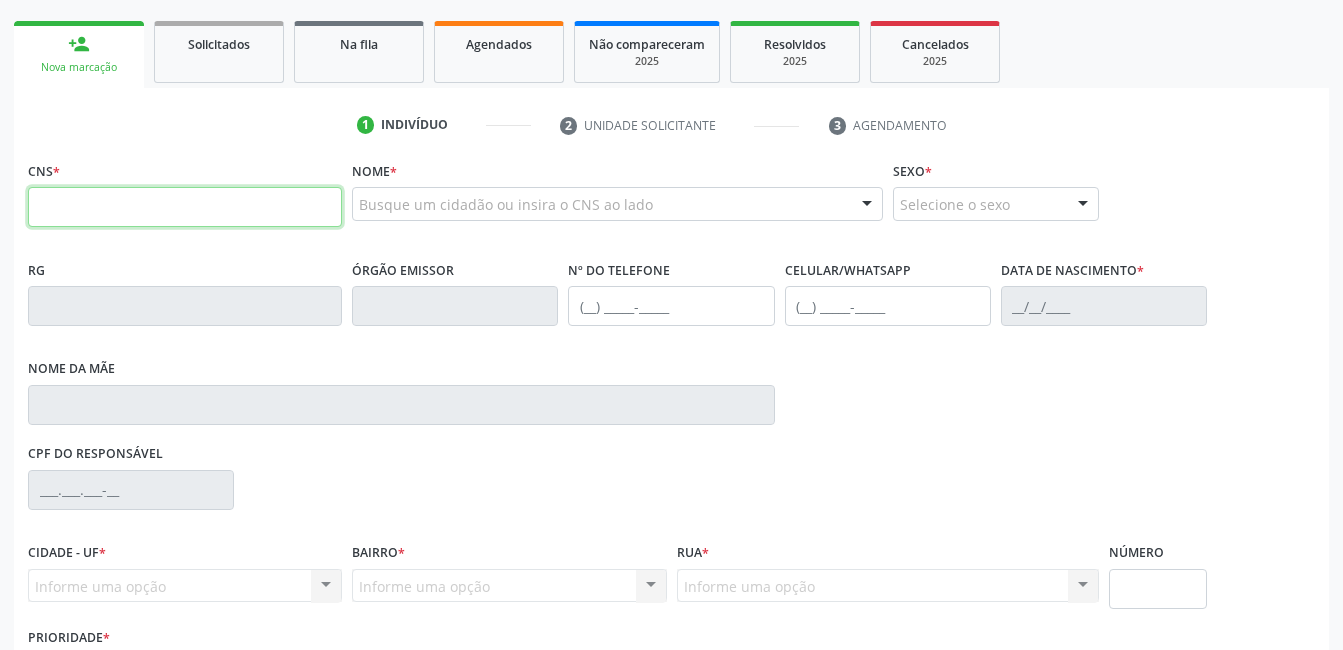 click at bounding box center (185, 207) 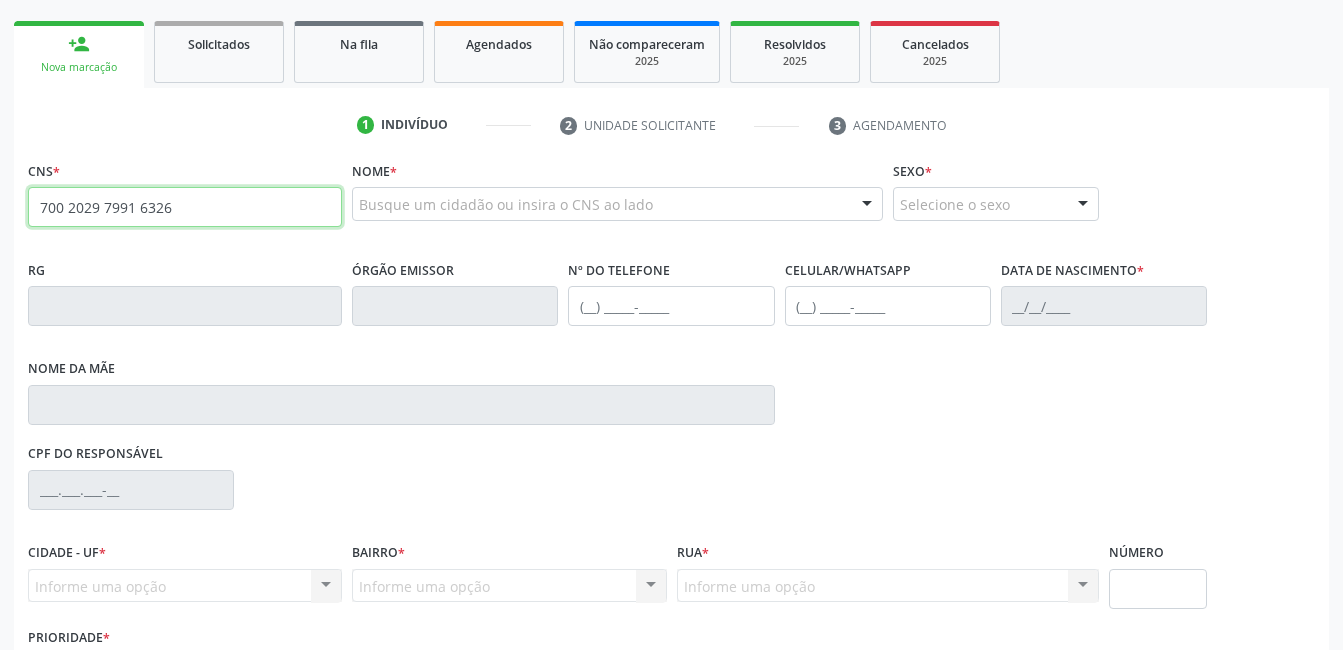 type on "700 2029 7991 6326" 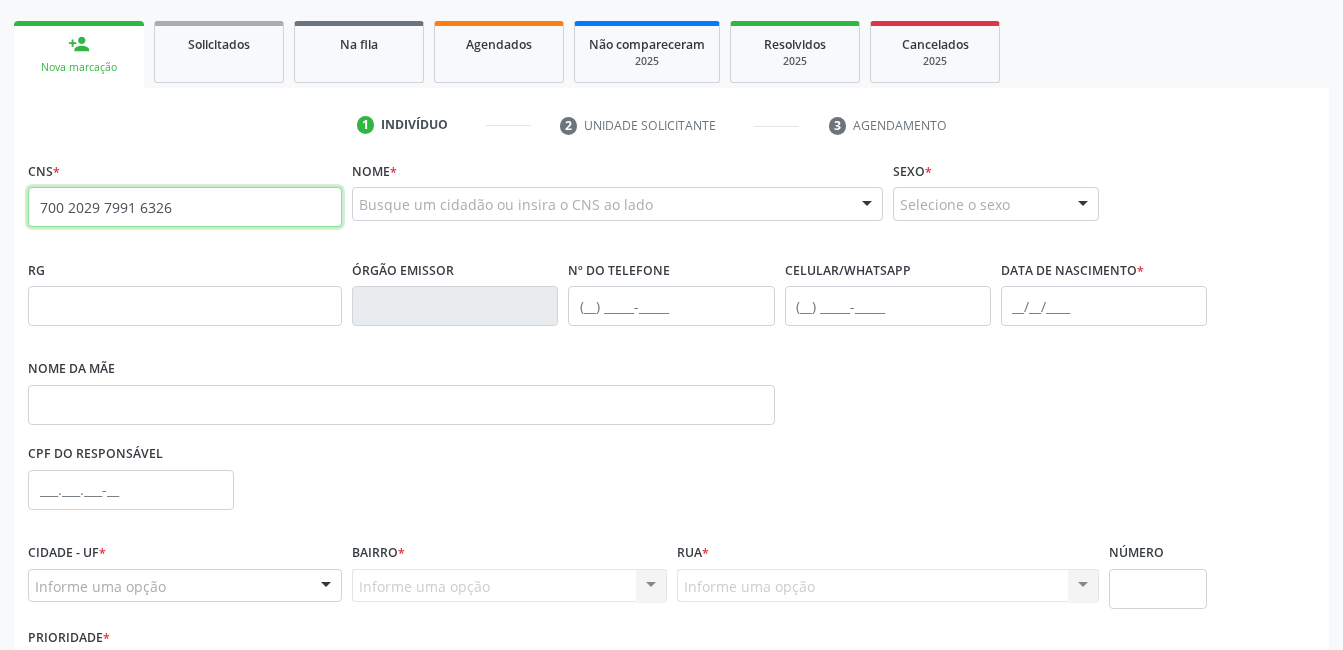 drag, startPoint x: 200, startPoint y: 207, endPoint x: -4, endPoint y: 240, distance: 206.65189 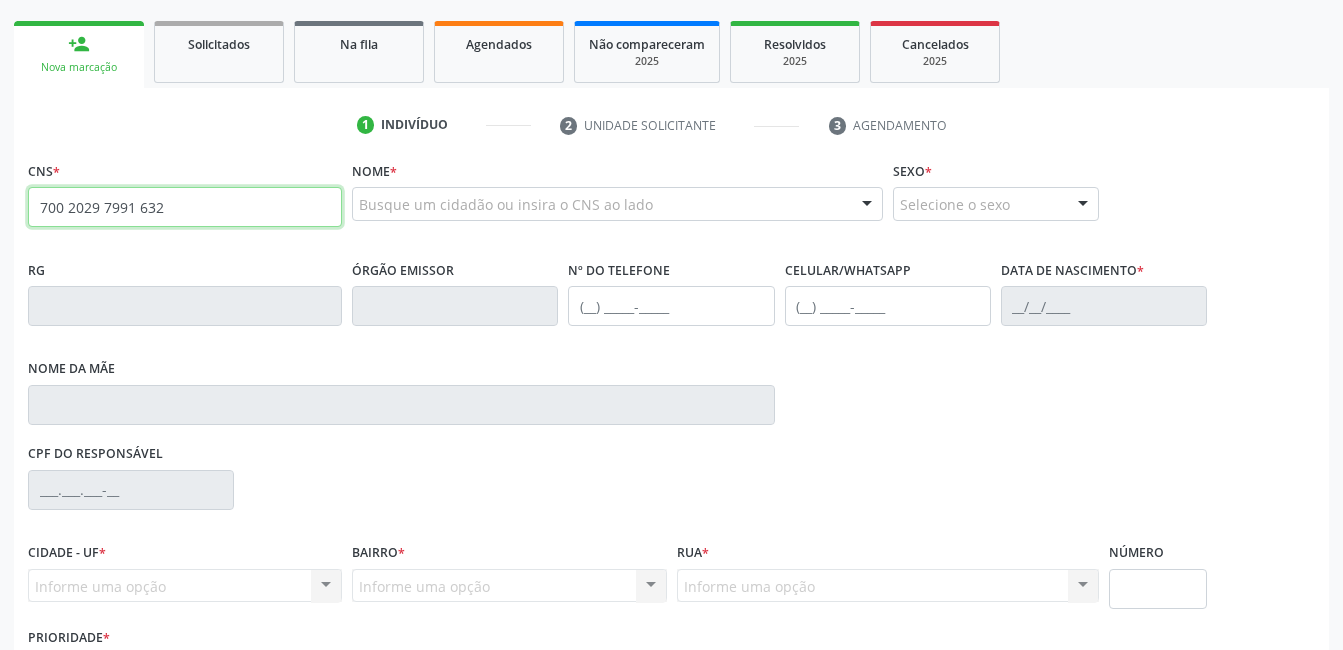 type on "700 2029 7991 6326" 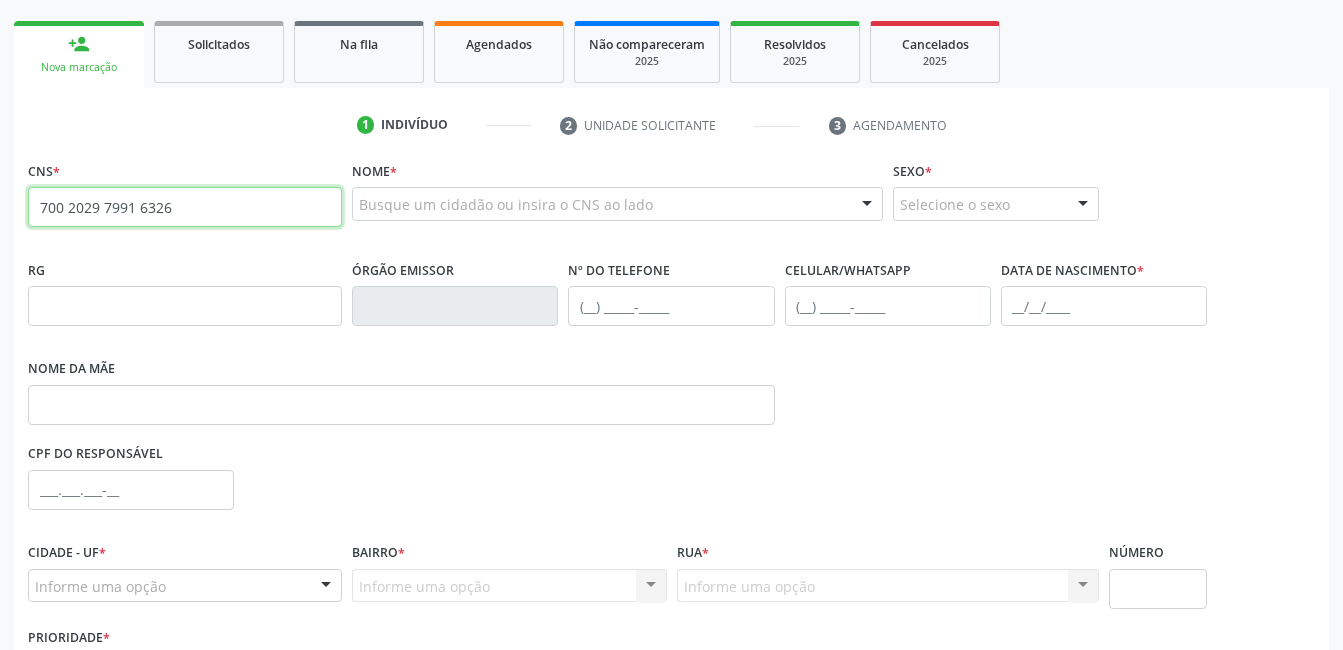 drag, startPoint x: 184, startPoint y: 205, endPoint x: 0, endPoint y: 253, distance: 190.15782 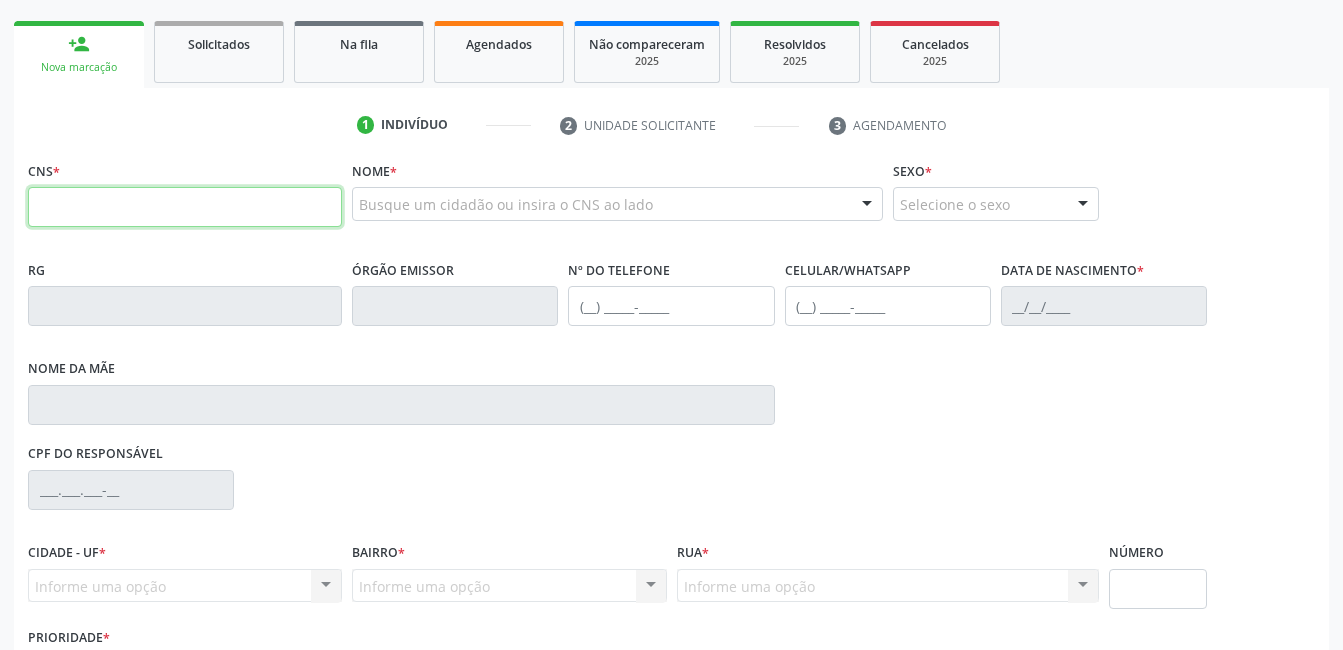 paste on "700 2029 7991 6326" 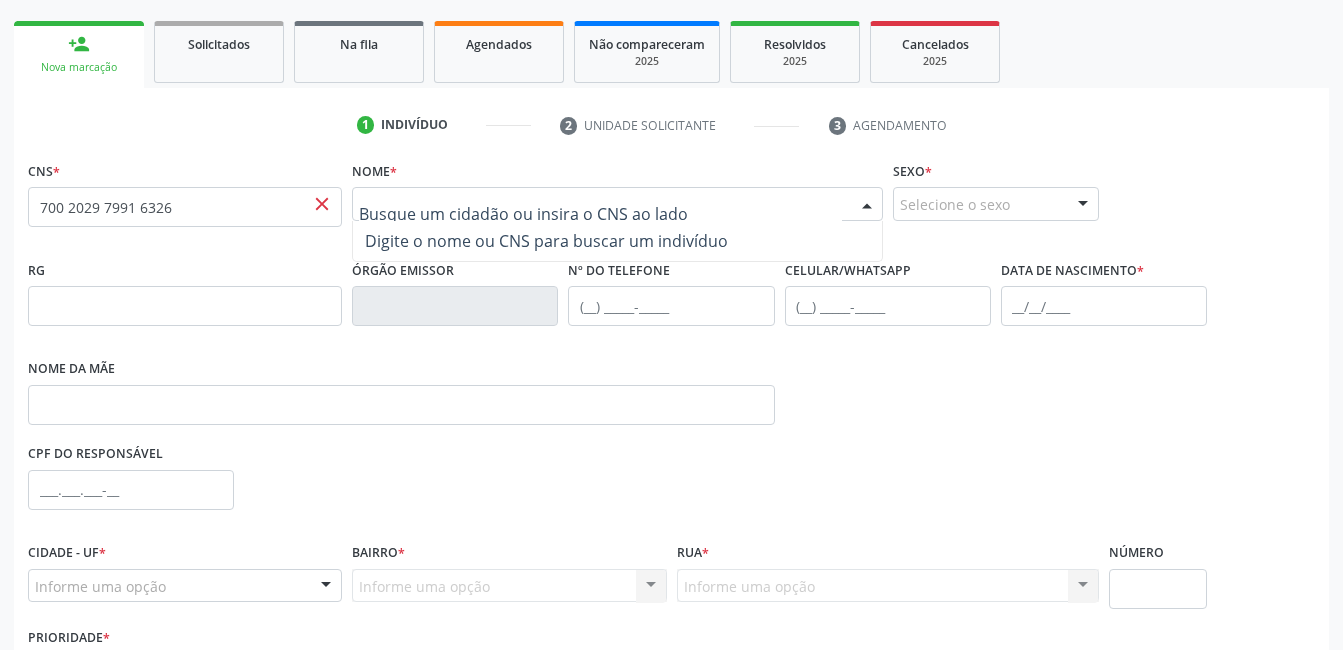 click on "RG
Órgão emissor
Nº do Telefone
Celular/WhatsApp
Data de nascimento
*
Nome da mãe" at bounding box center [671, 347] 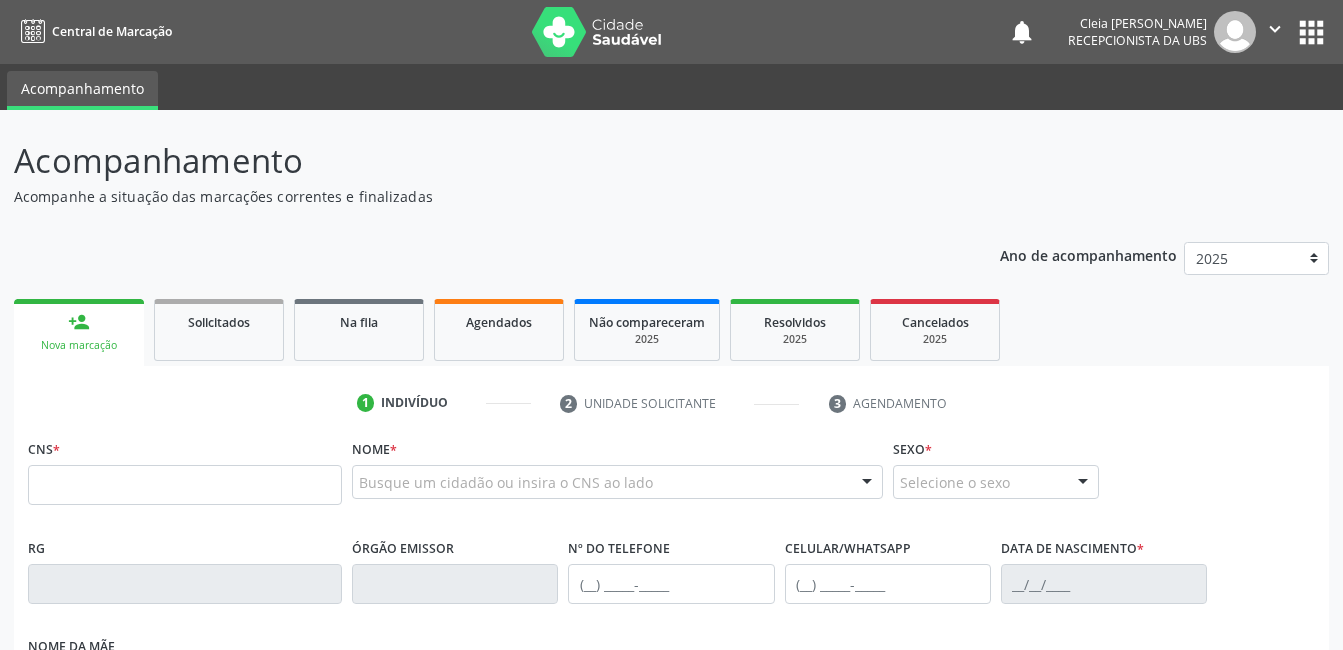 scroll, scrollTop: 0, scrollLeft: 0, axis: both 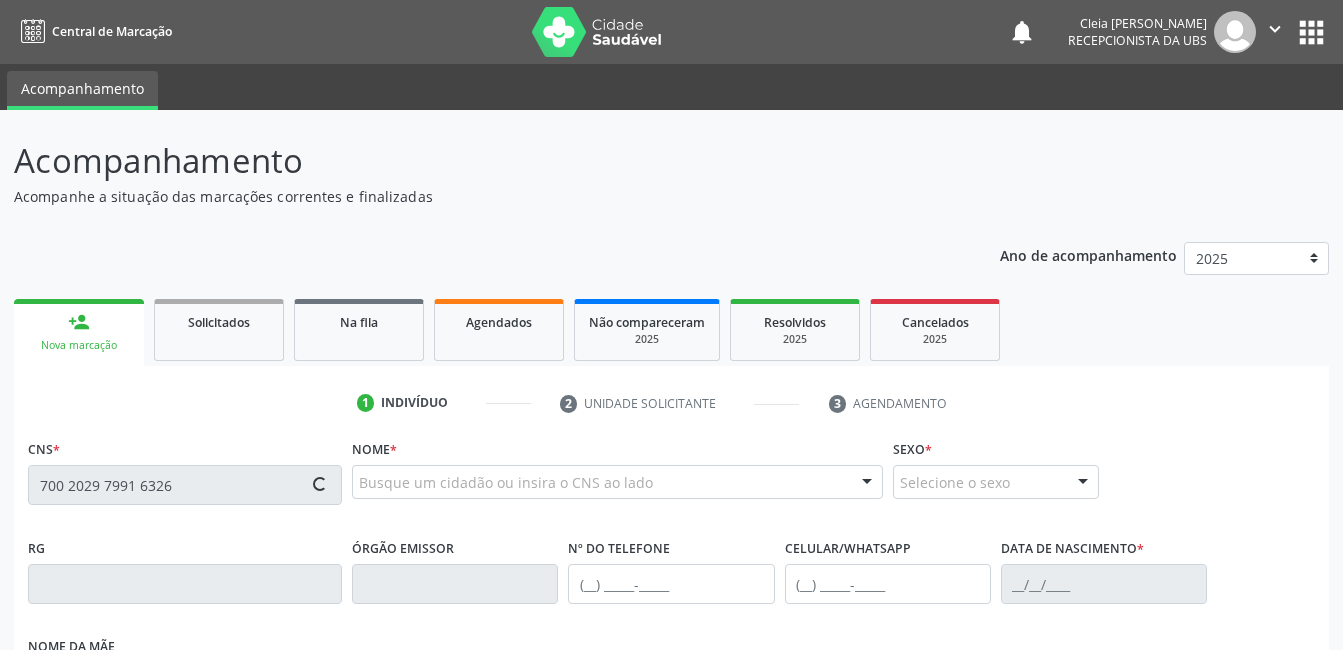 type on "700 2029 7991 6326" 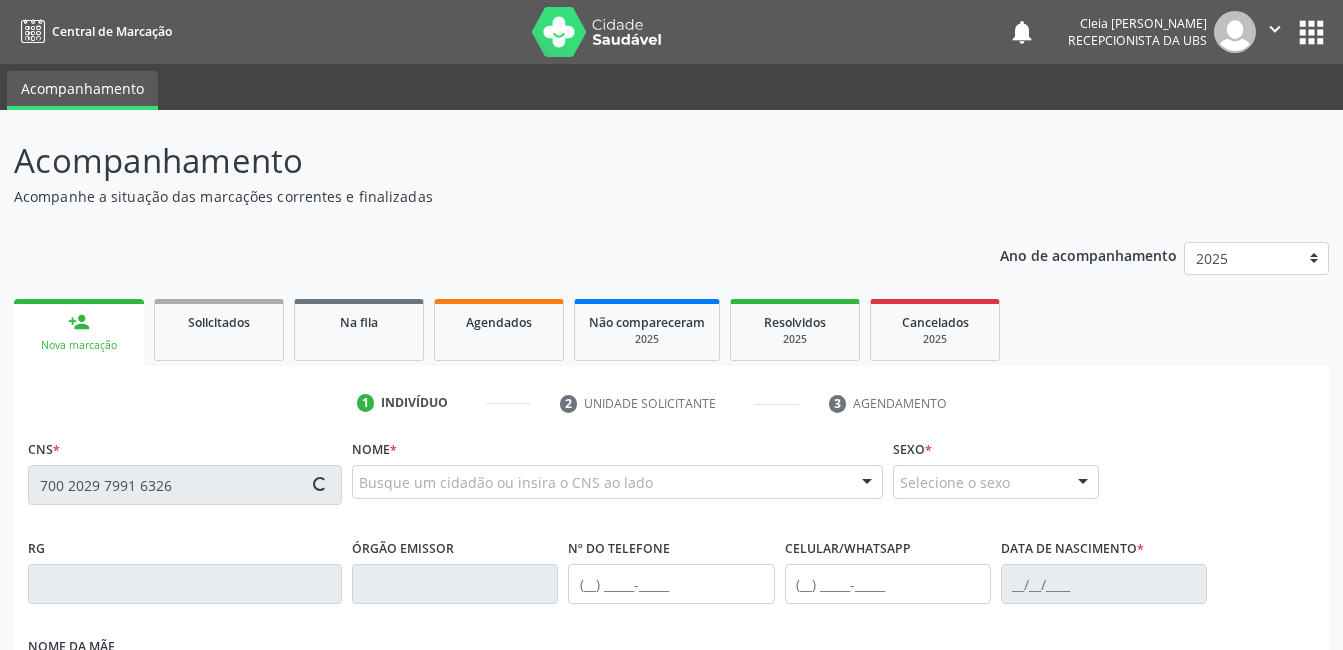 type 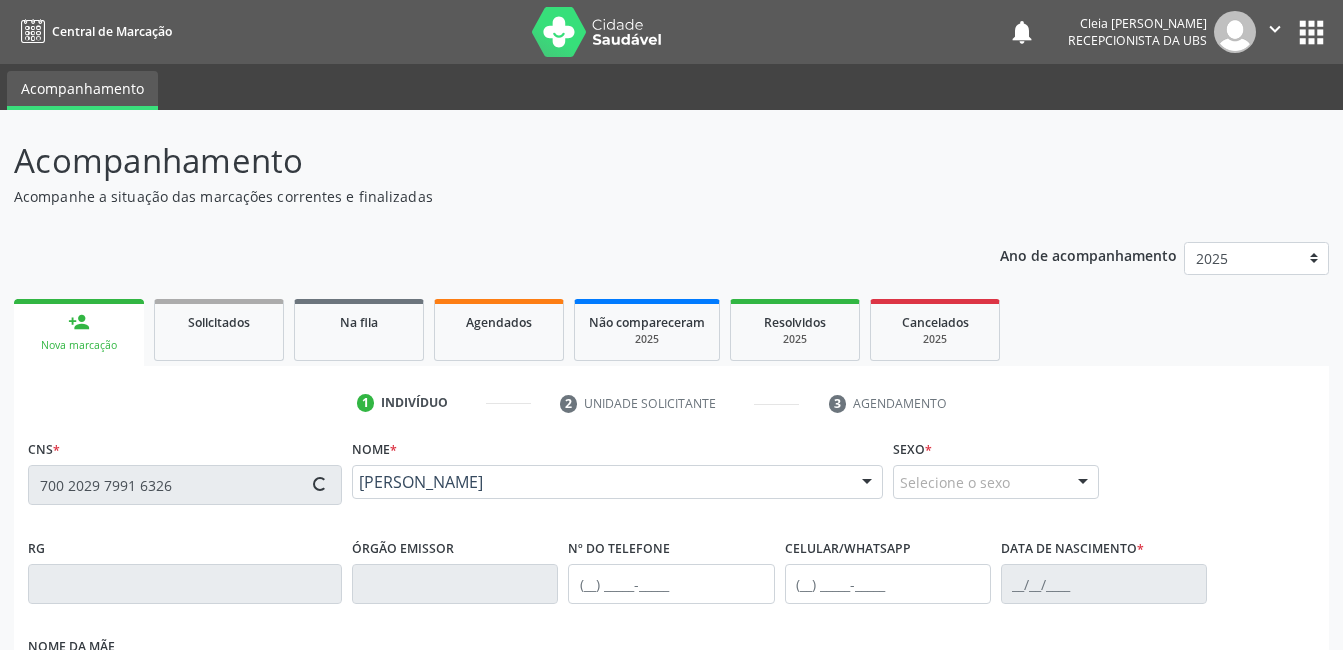 type on "[PHONE_NUMBER]" 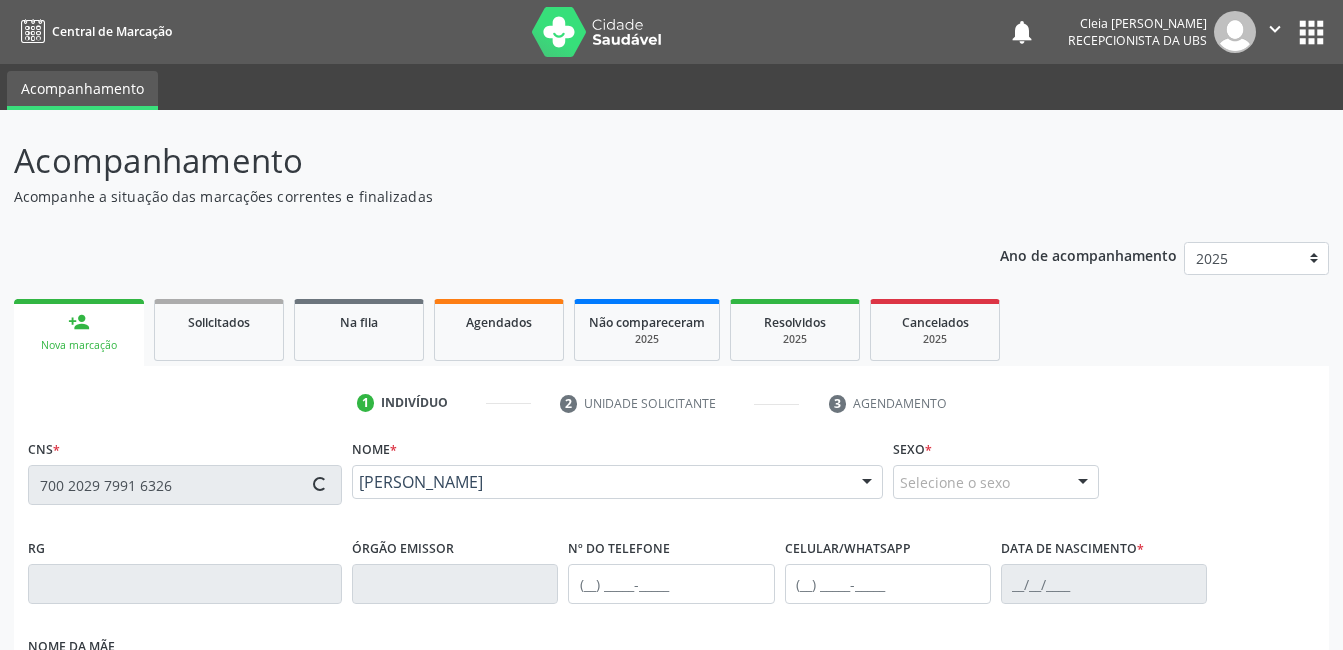 type on "[DATE]" 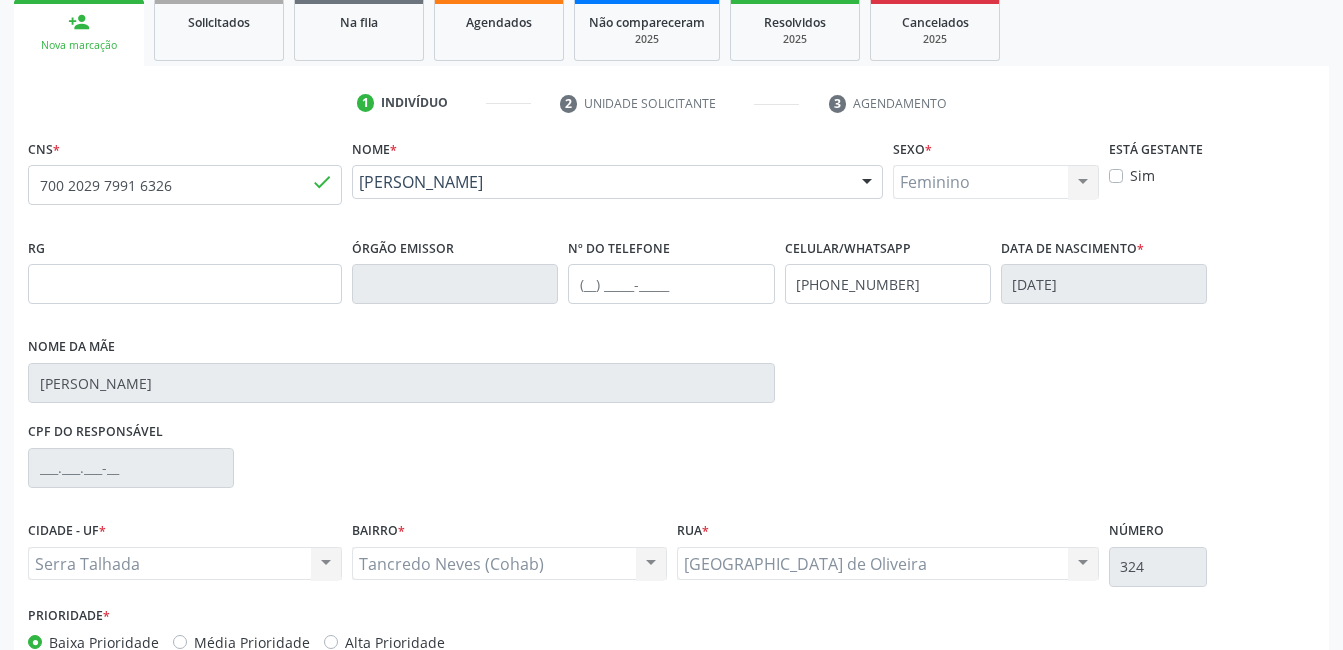 scroll, scrollTop: 420, scrollLeft: 0, axis: vertical 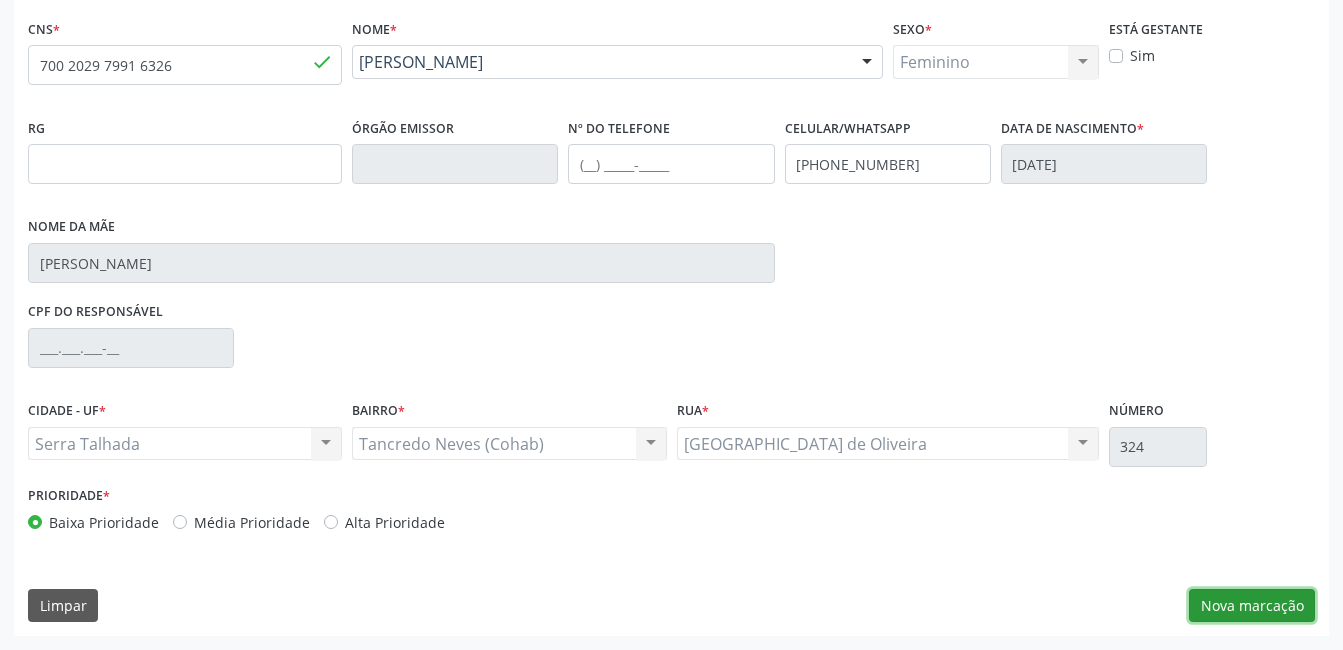 click on "Nova marcação" at bounding box center (1252, 606) 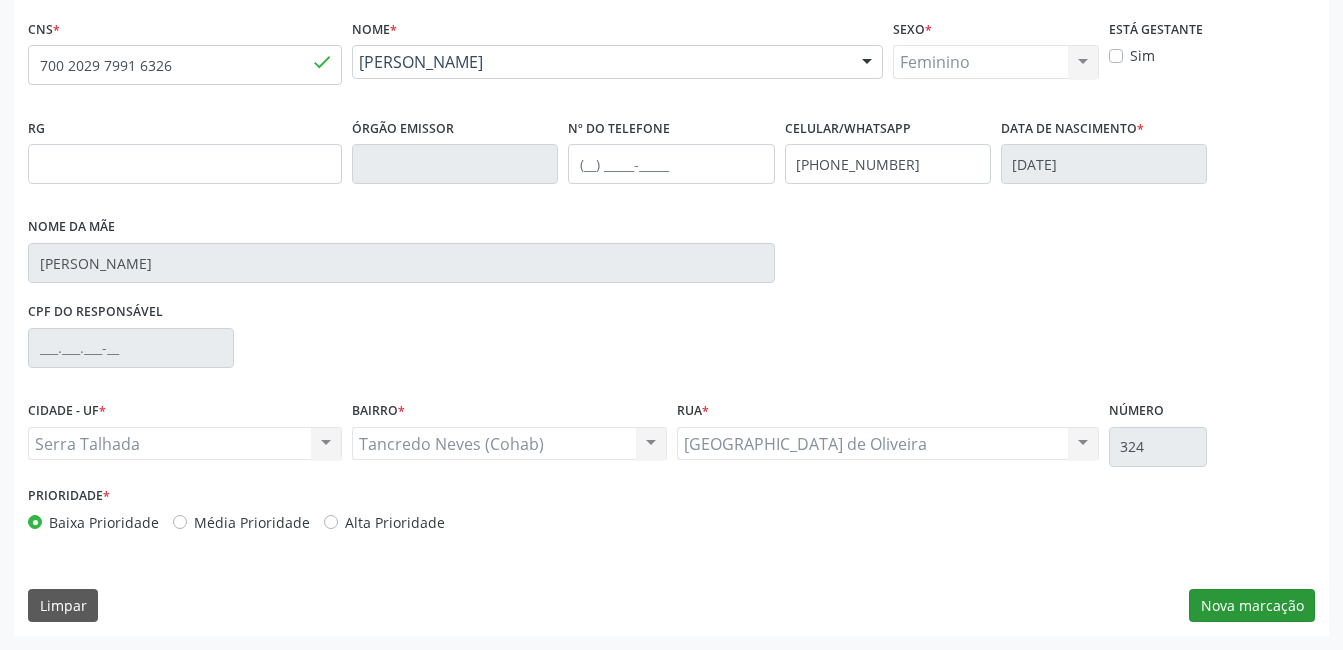scroll, scrollTop: 256, scrollLeft: 0, axis: vertical 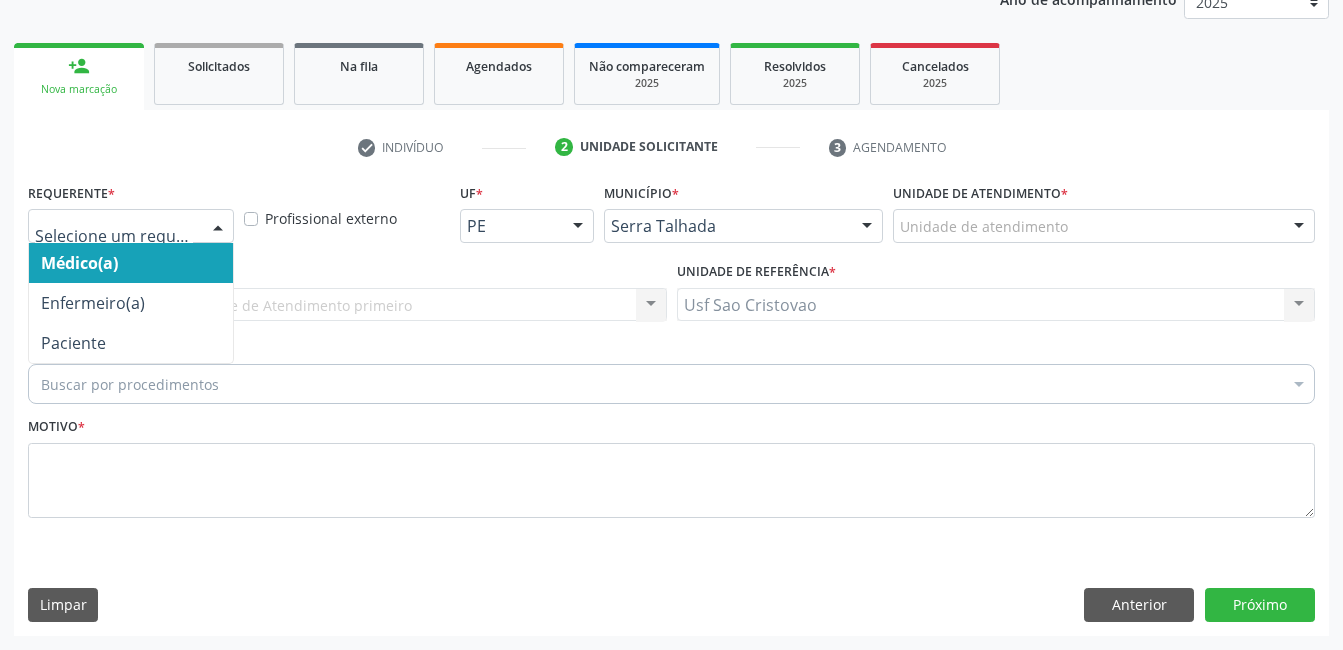 click at bounding box center [218, 227] 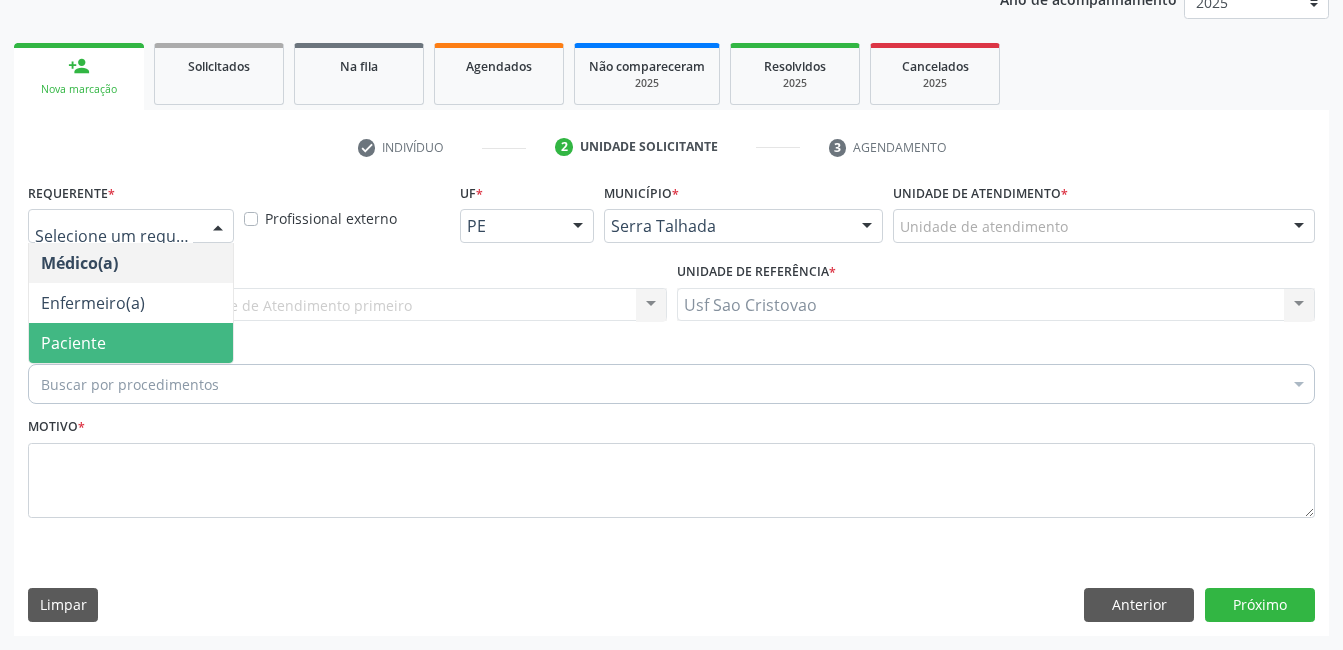 click on "Paciente" at bounding box center [131, 343] 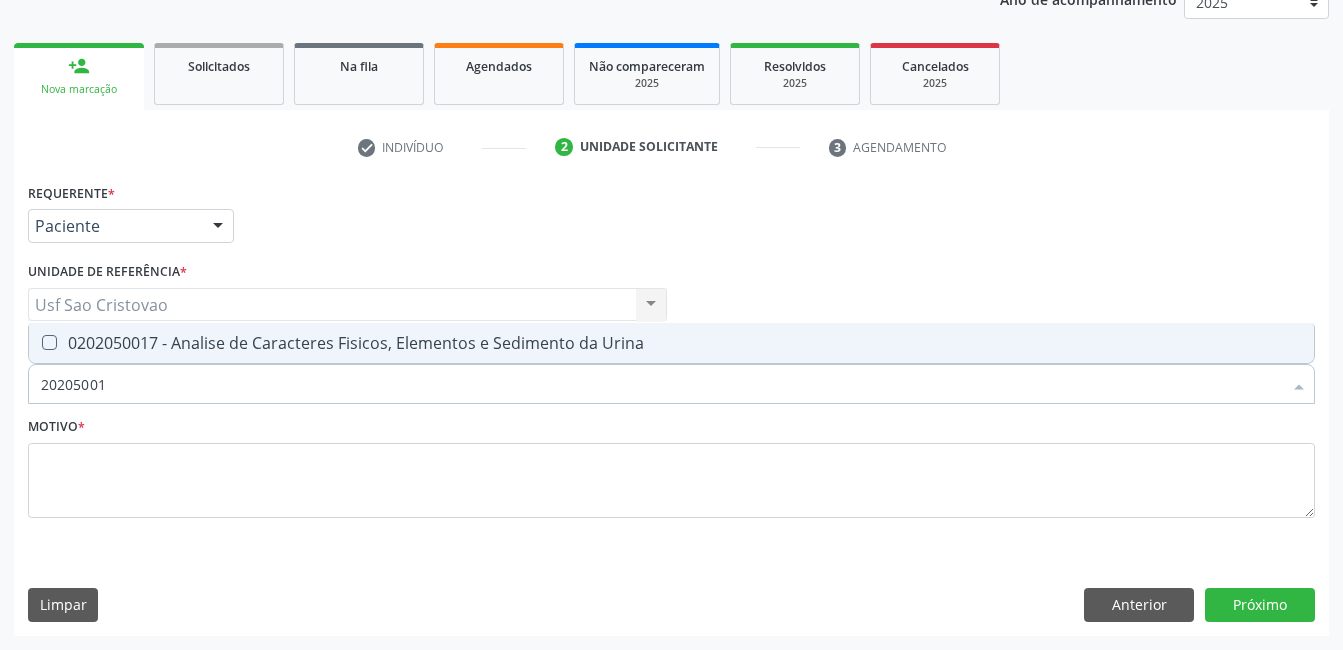 type on "202050017" 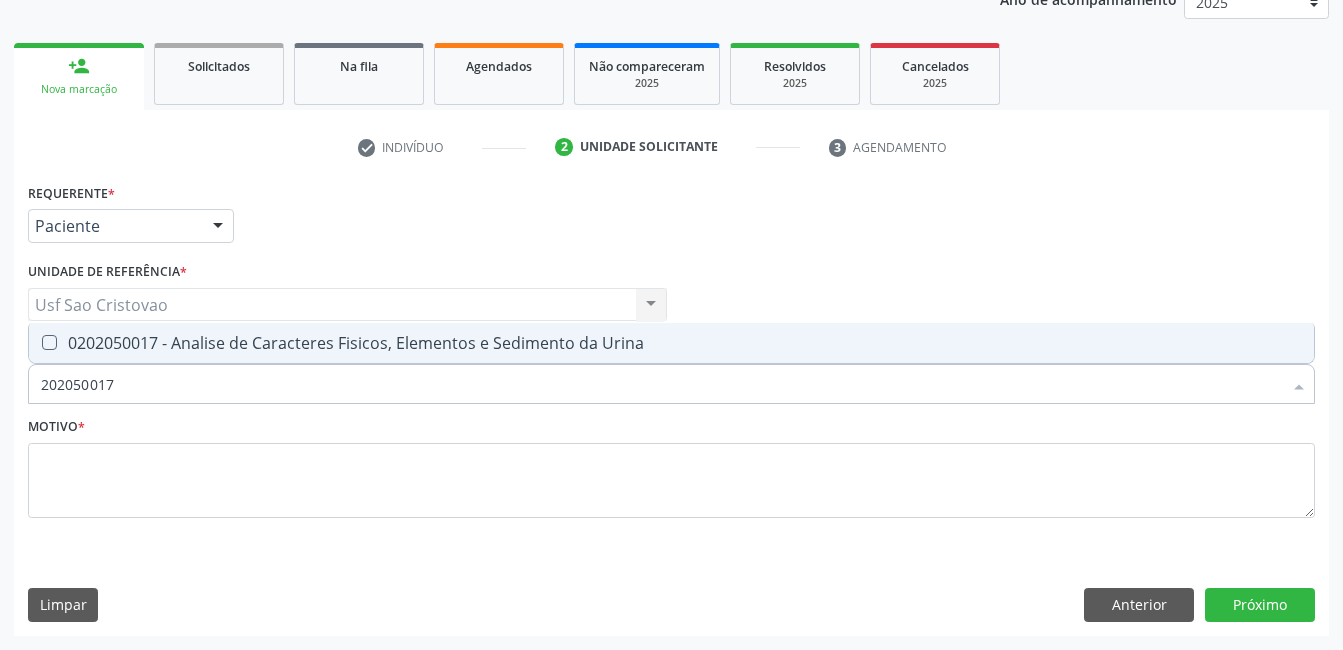 click at bounding box center [49, 342] 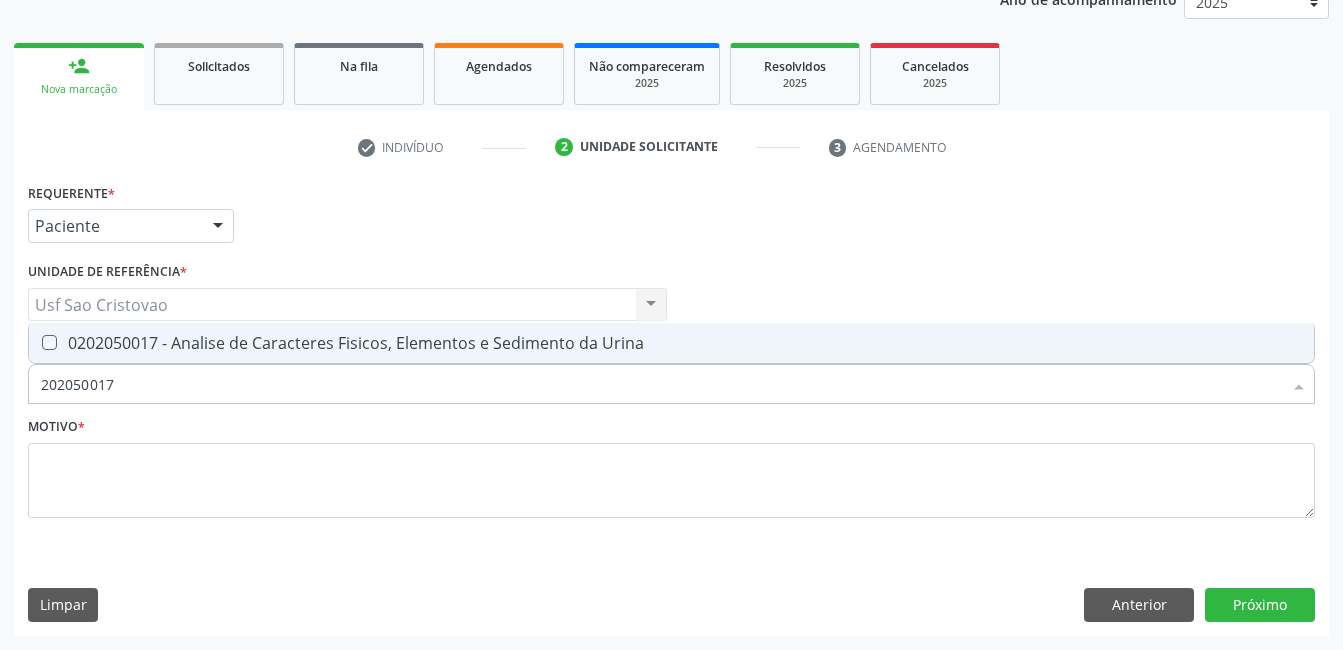 click at bounding box center [35, 342] 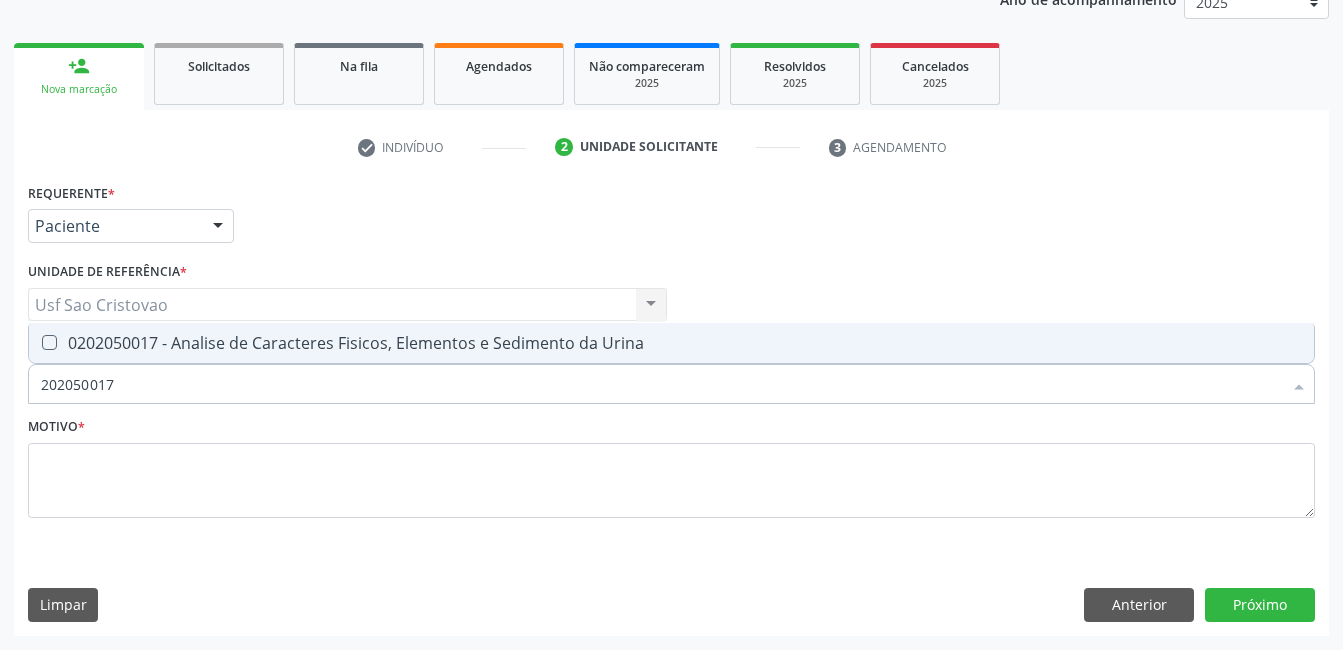 checkbox on "true" 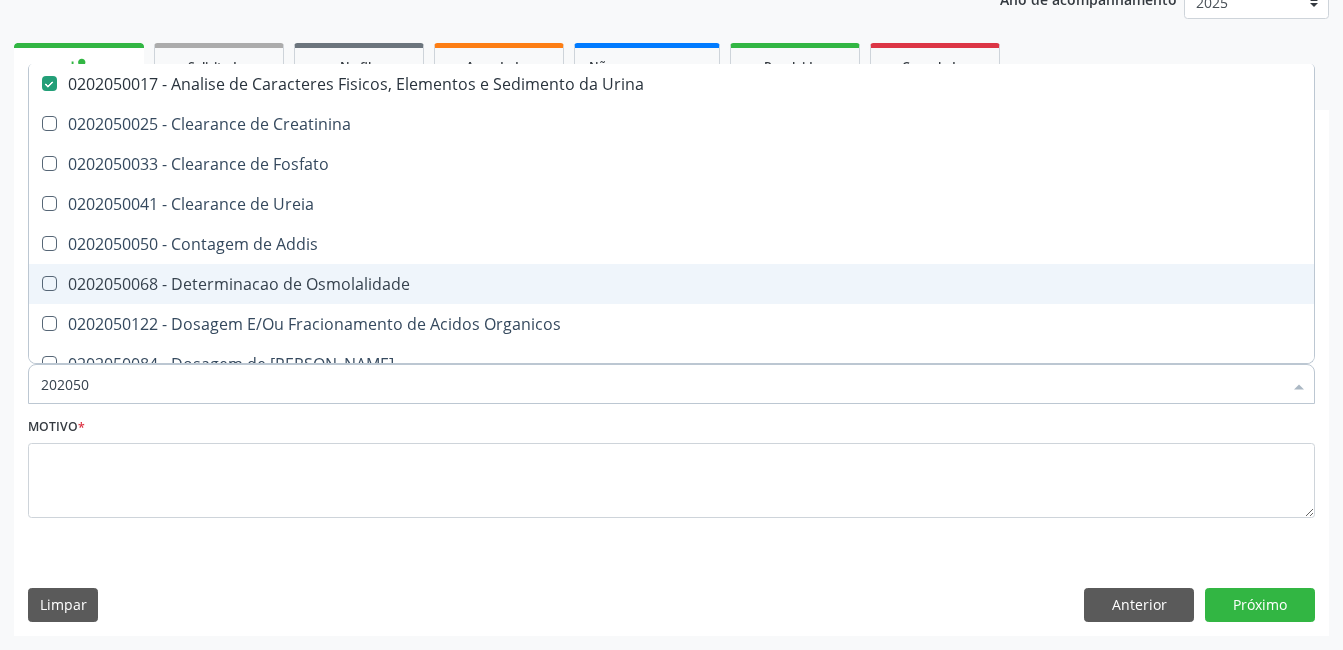 type on "20205" 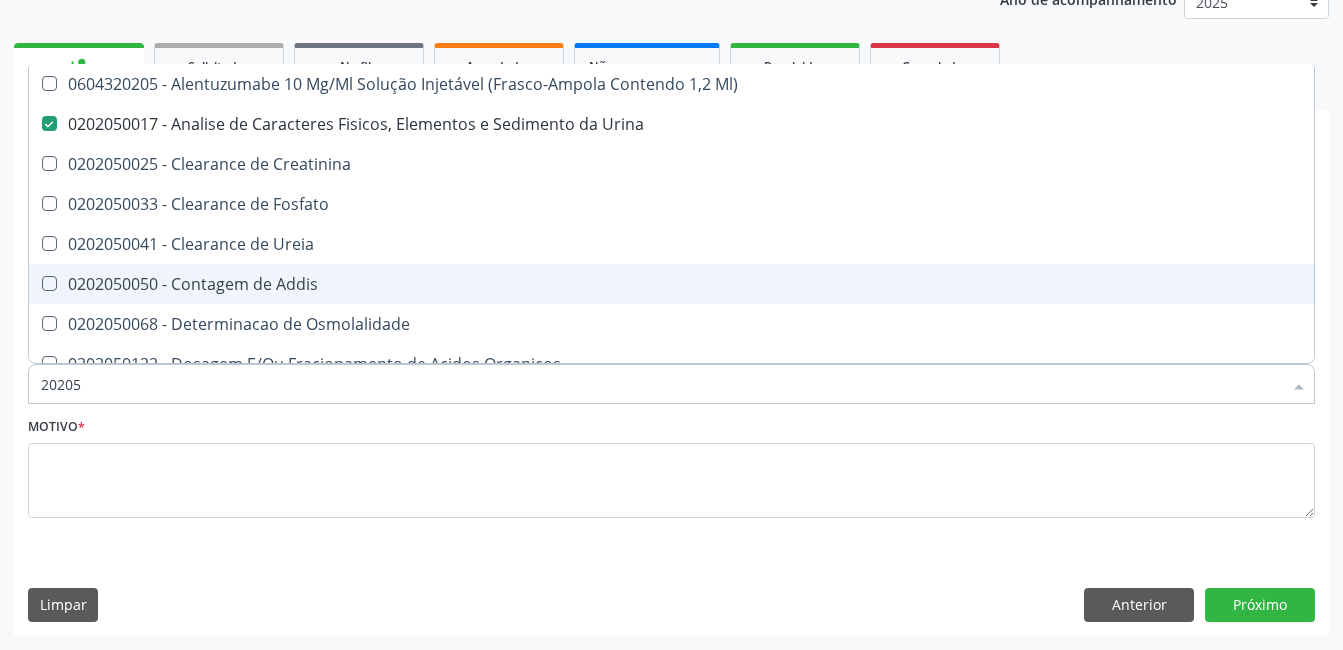 type on "2020" 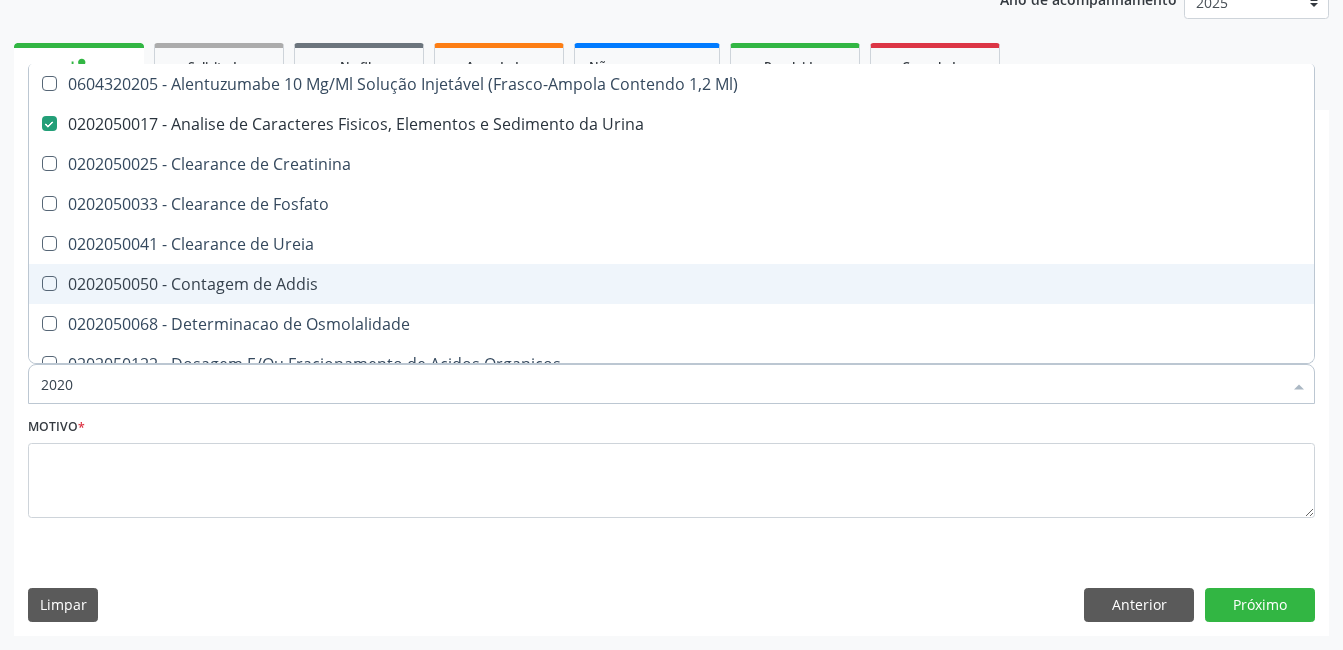checkbox on "false" 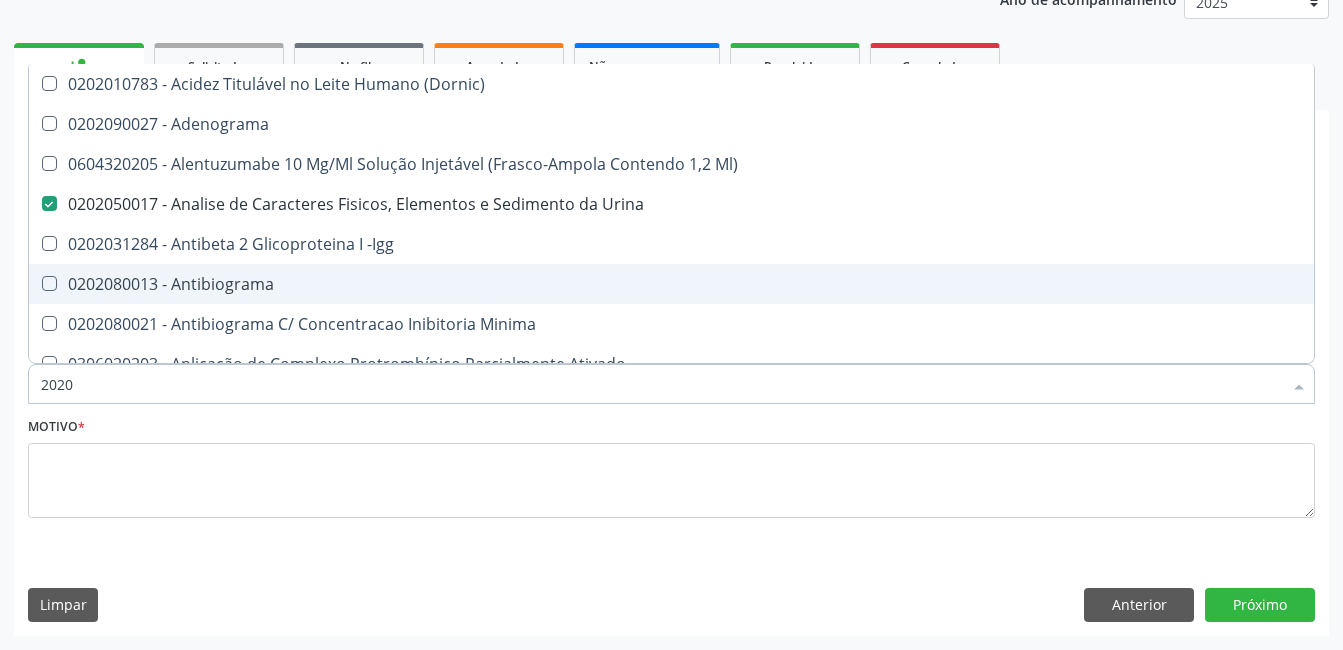 type on "20202" 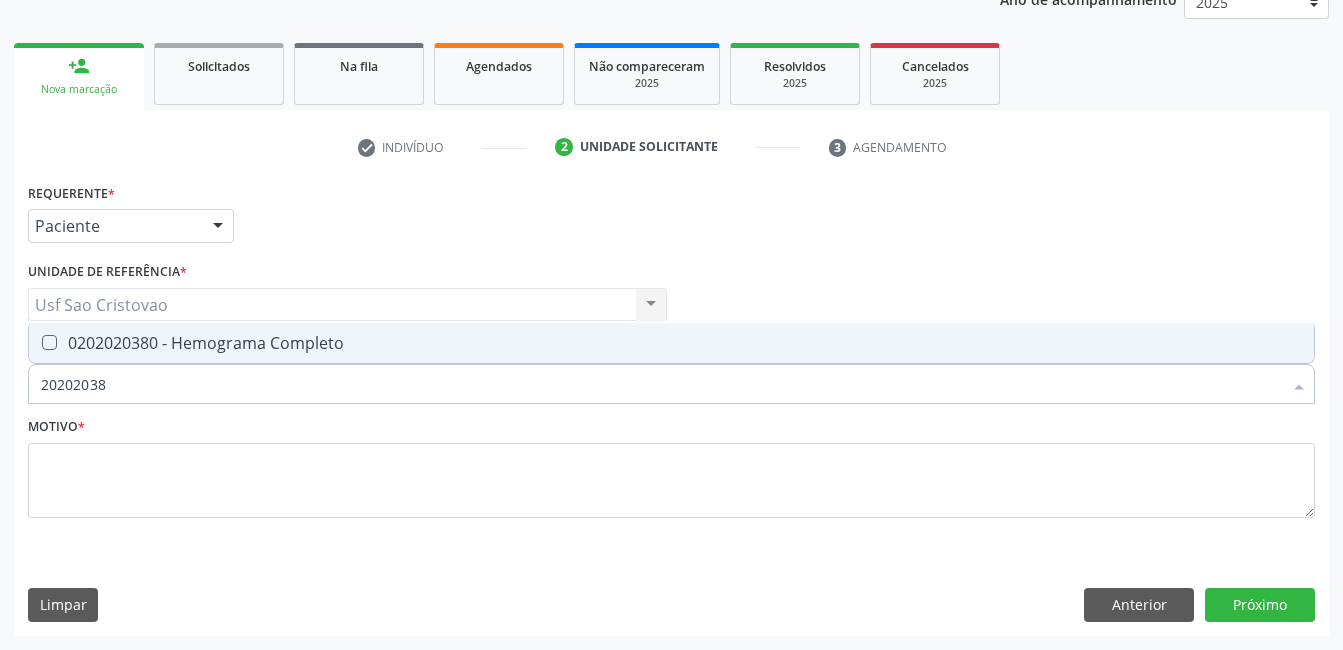 type on "202020380" 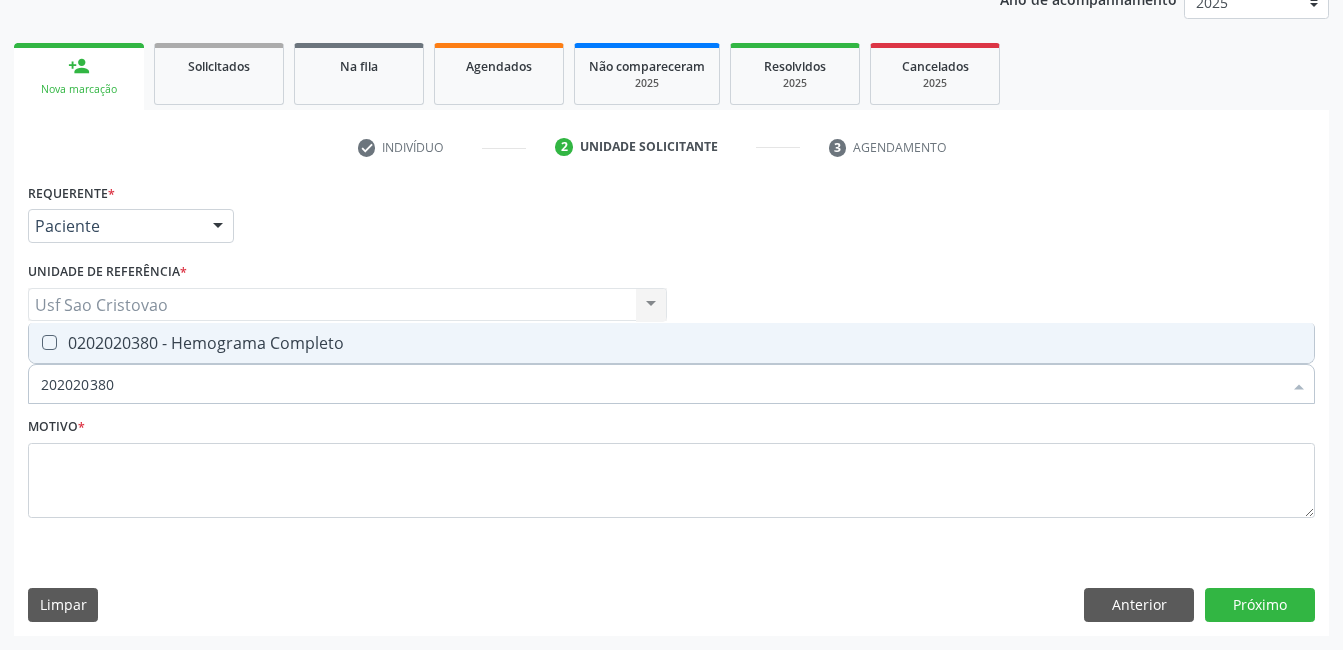 click at bounding box center (49, 342) 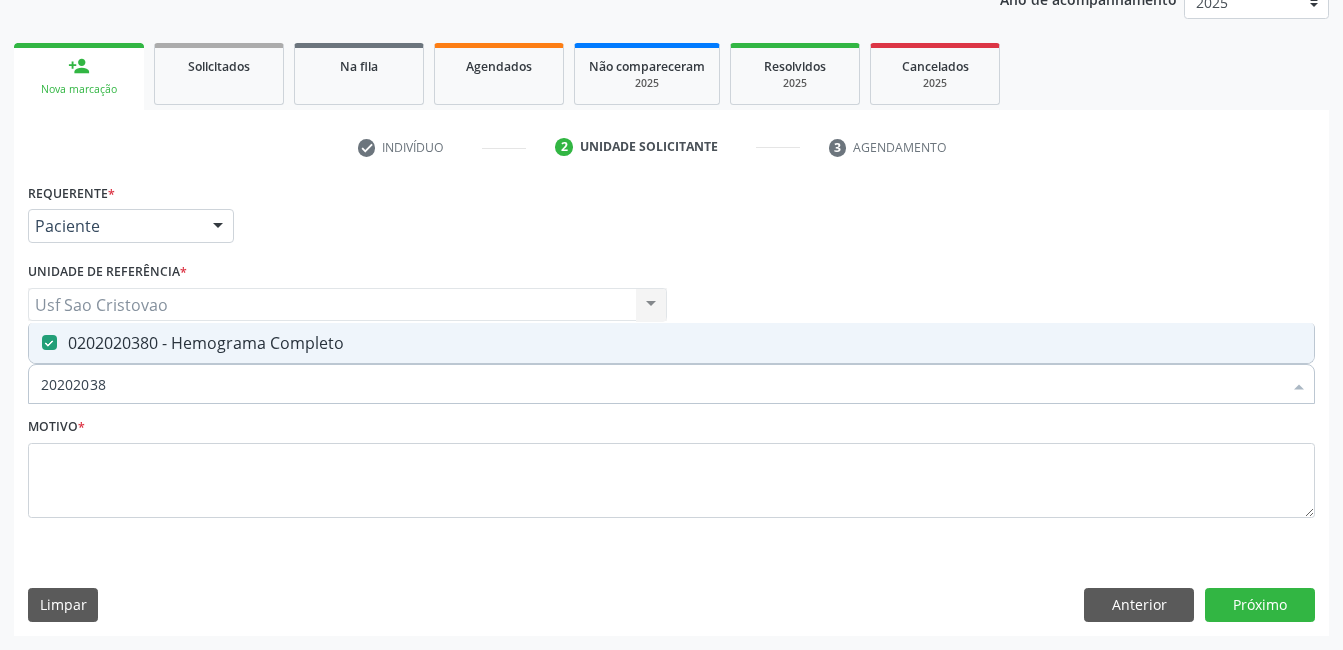type on "2020203" 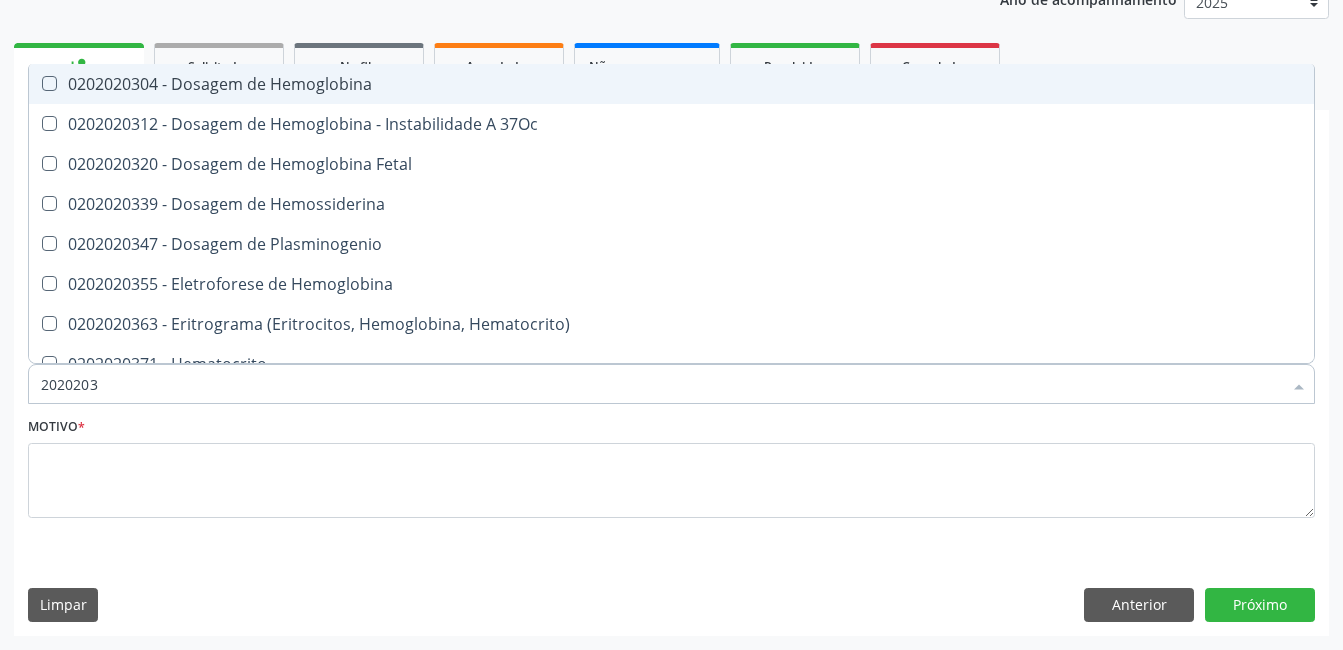 type on "202020" 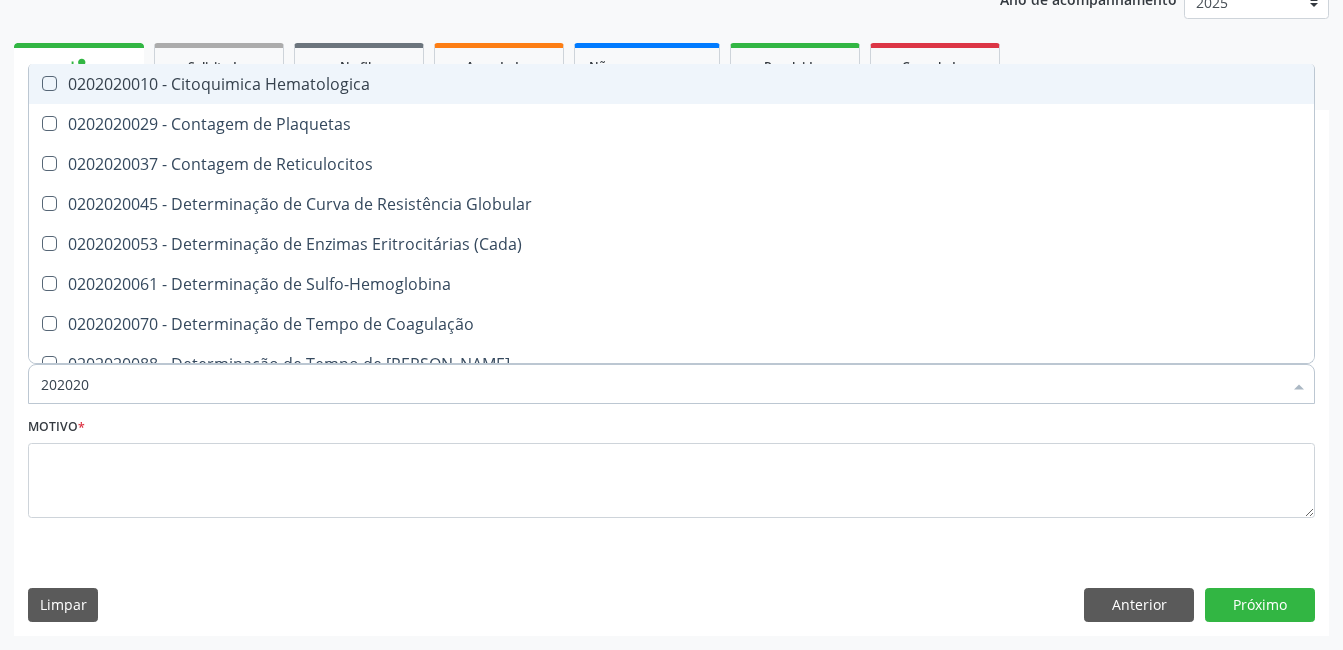 type on "20202" 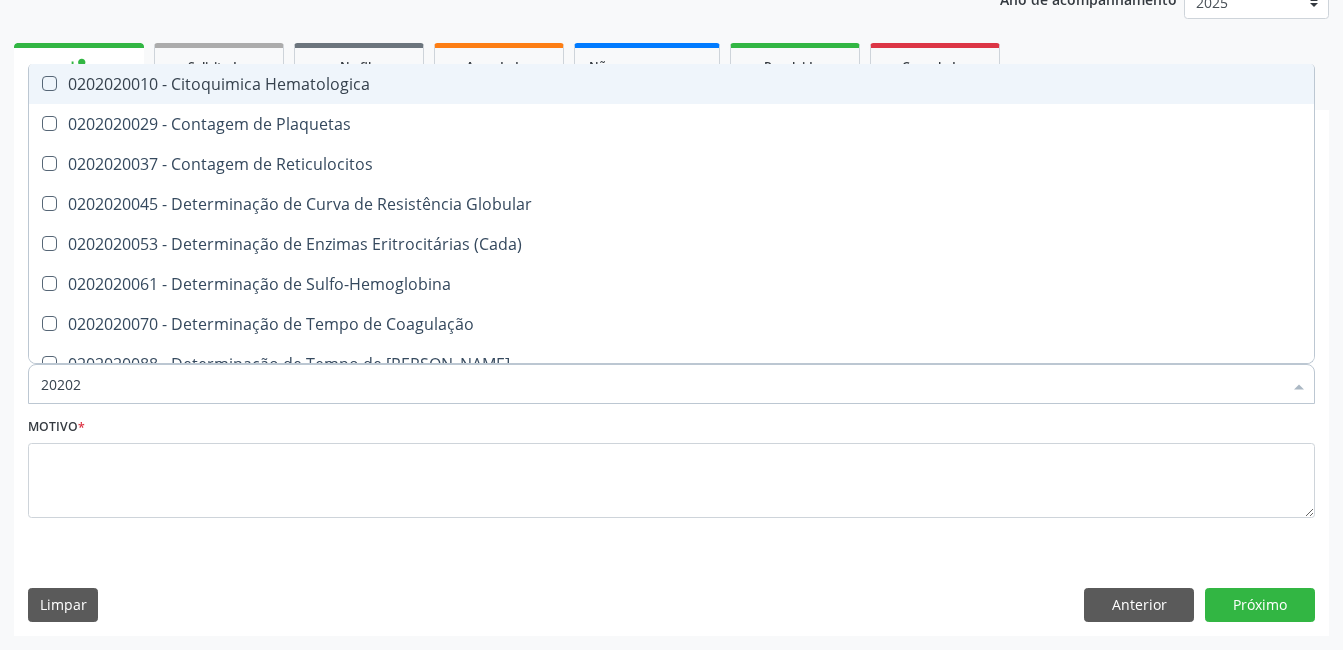 type on "2020" 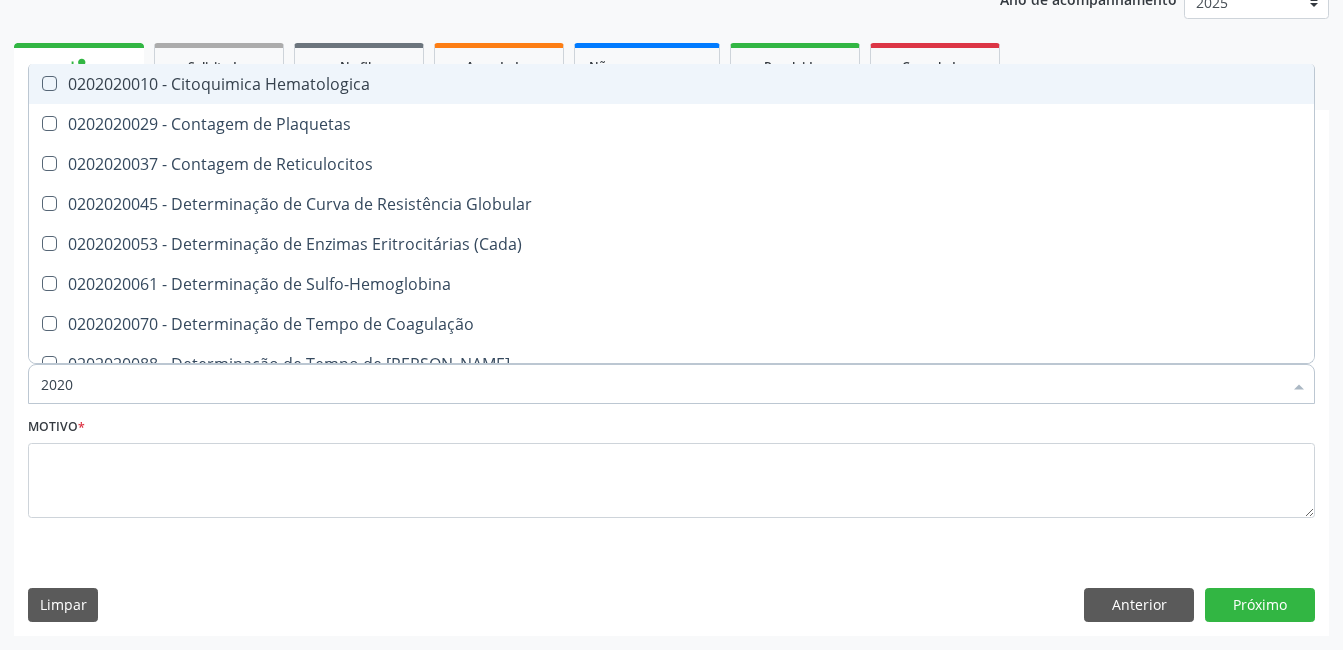 checkbox on "true" 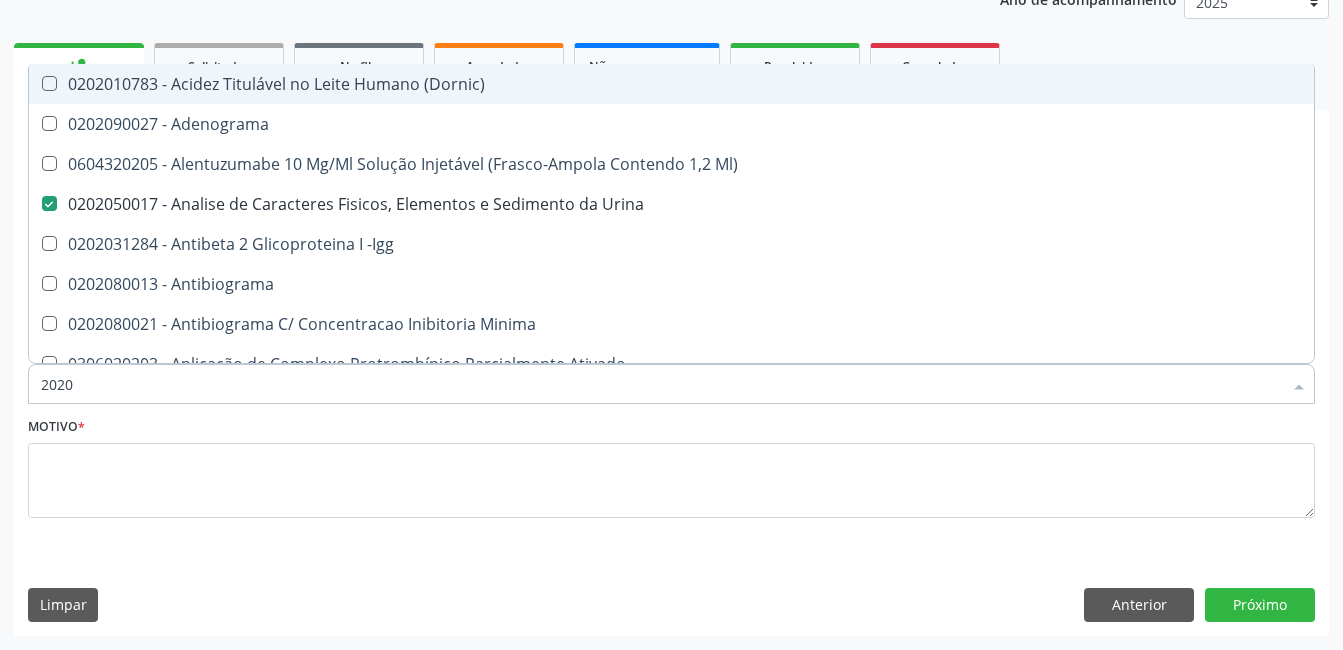type on "20203" 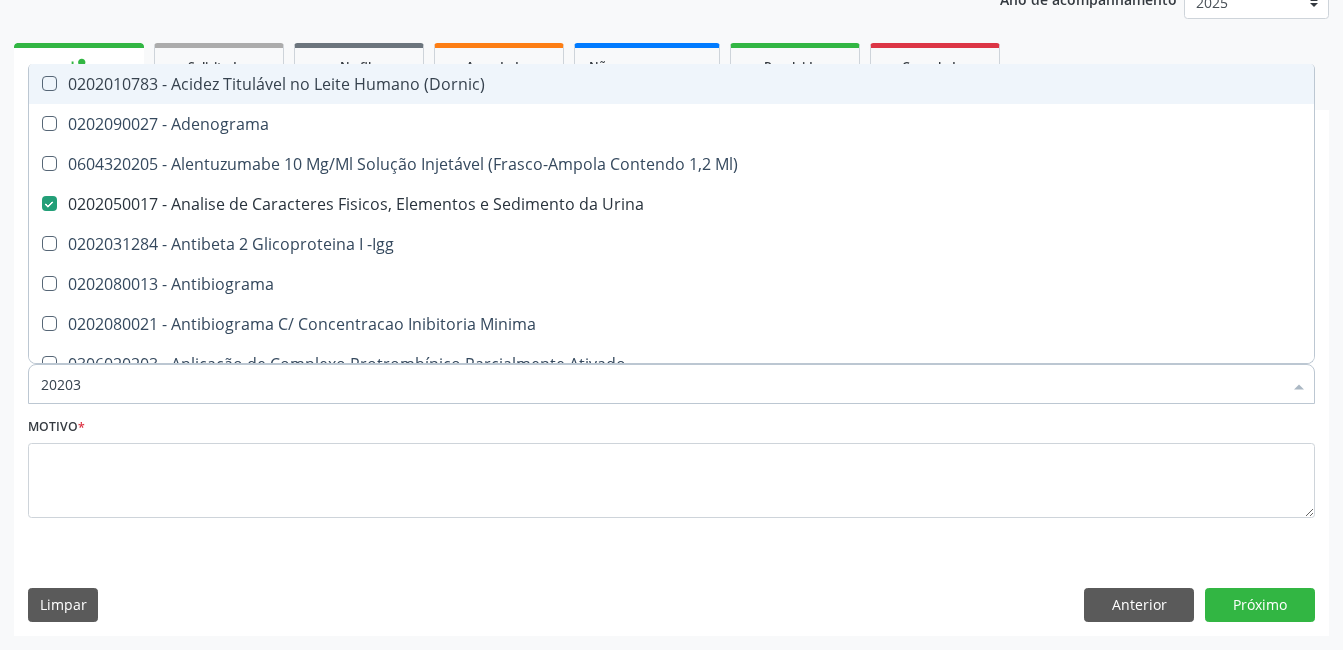 checkbox on "false" 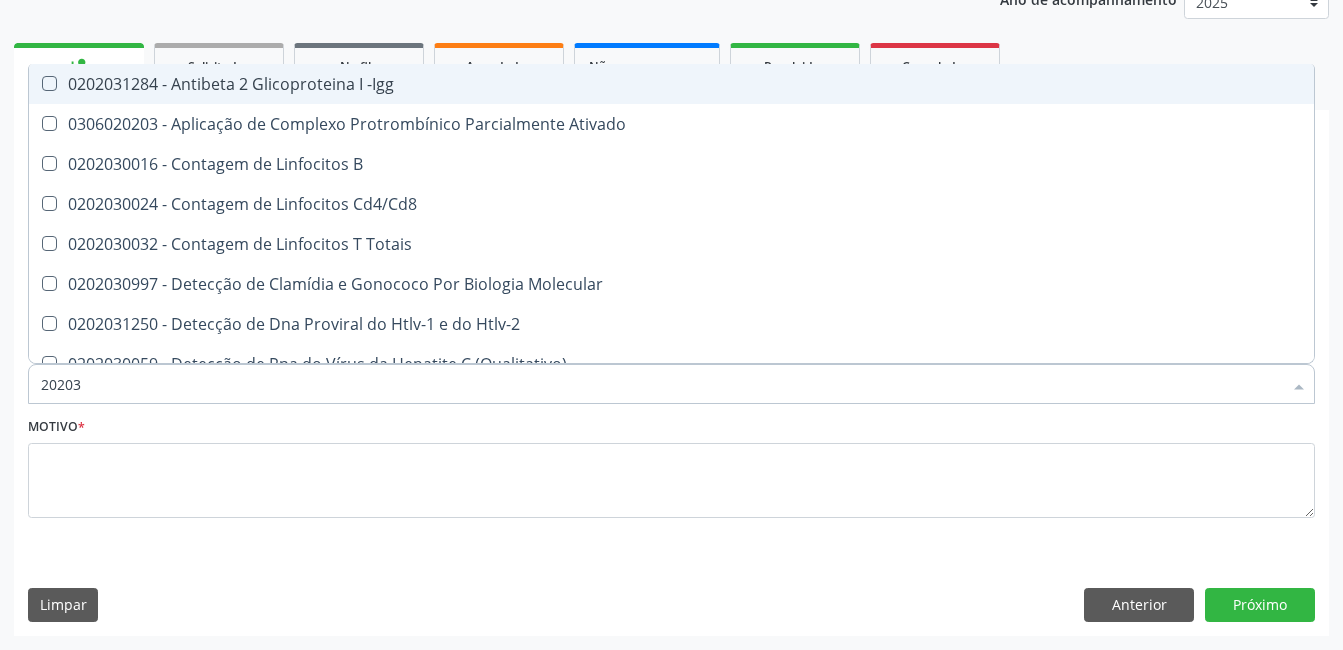 type on "202030" 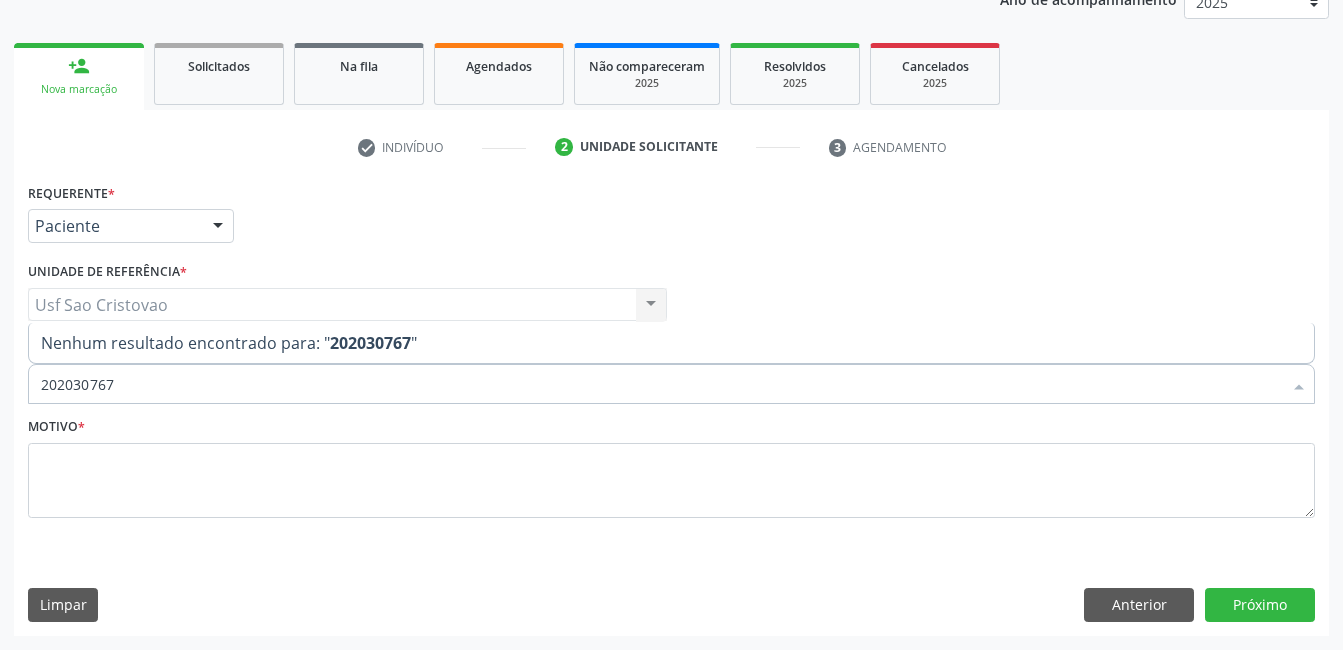 type on "20203076" 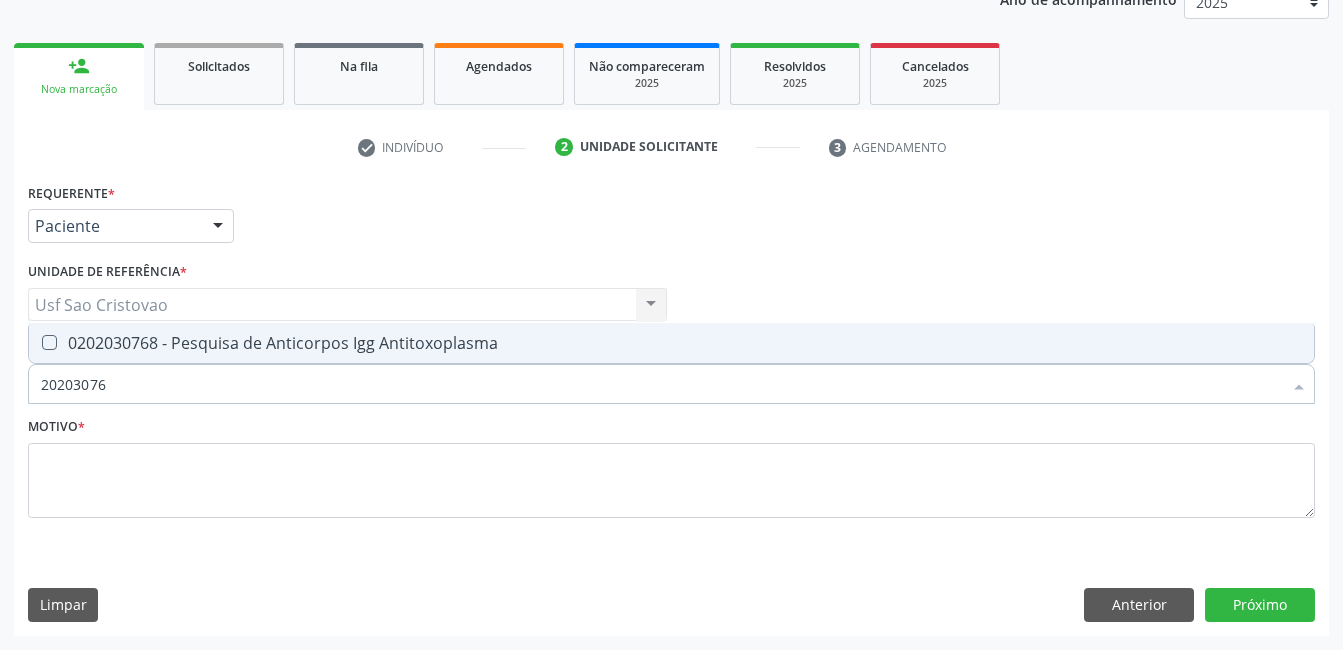 click at bounding box center (49, 342) 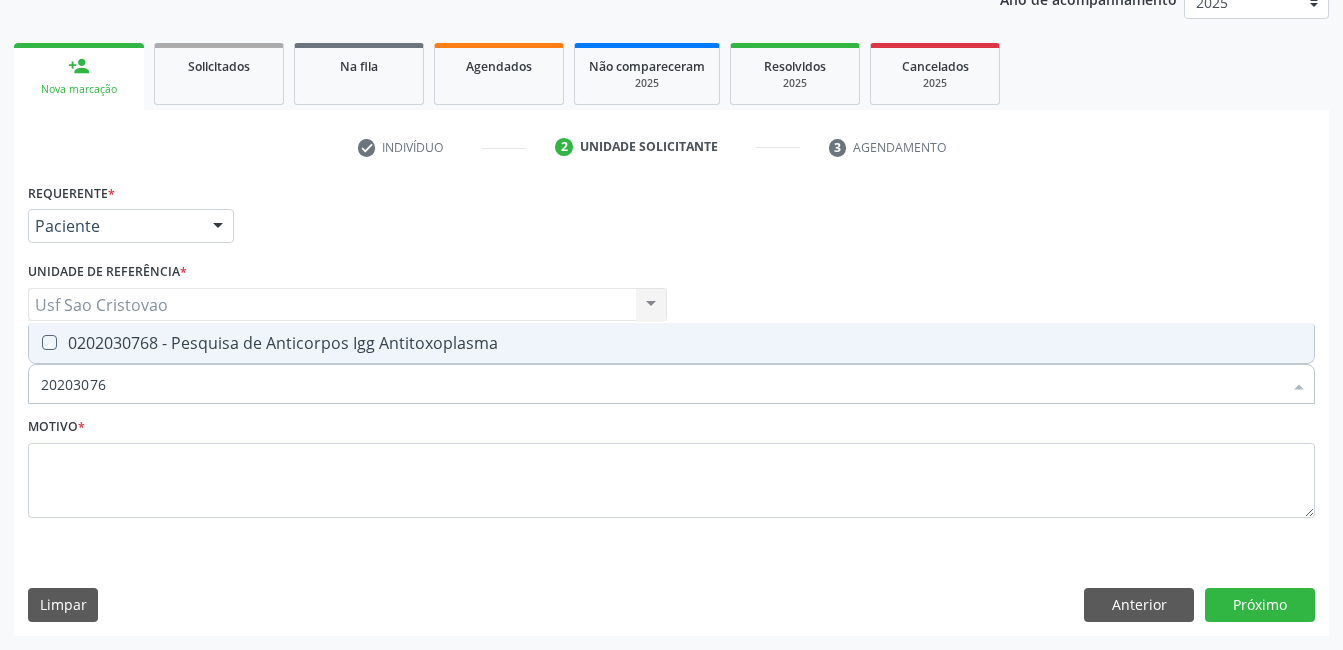 click at bounding box center [35, 342] 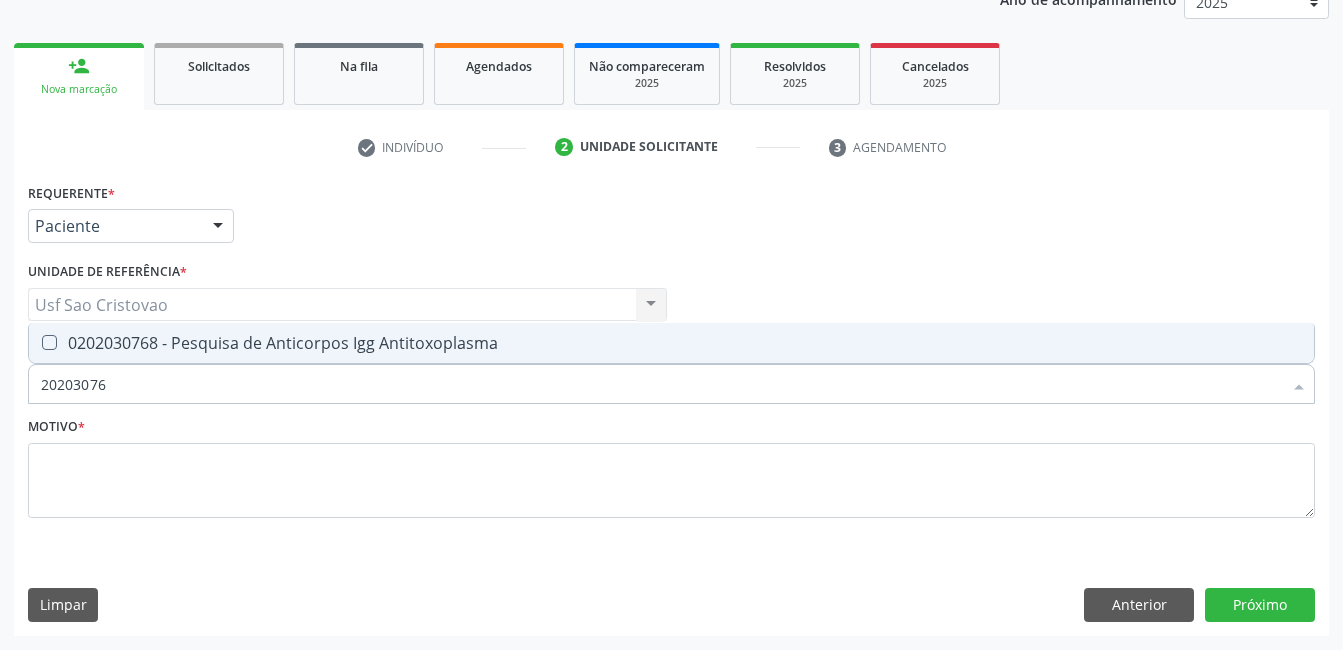 checkbox on "true" 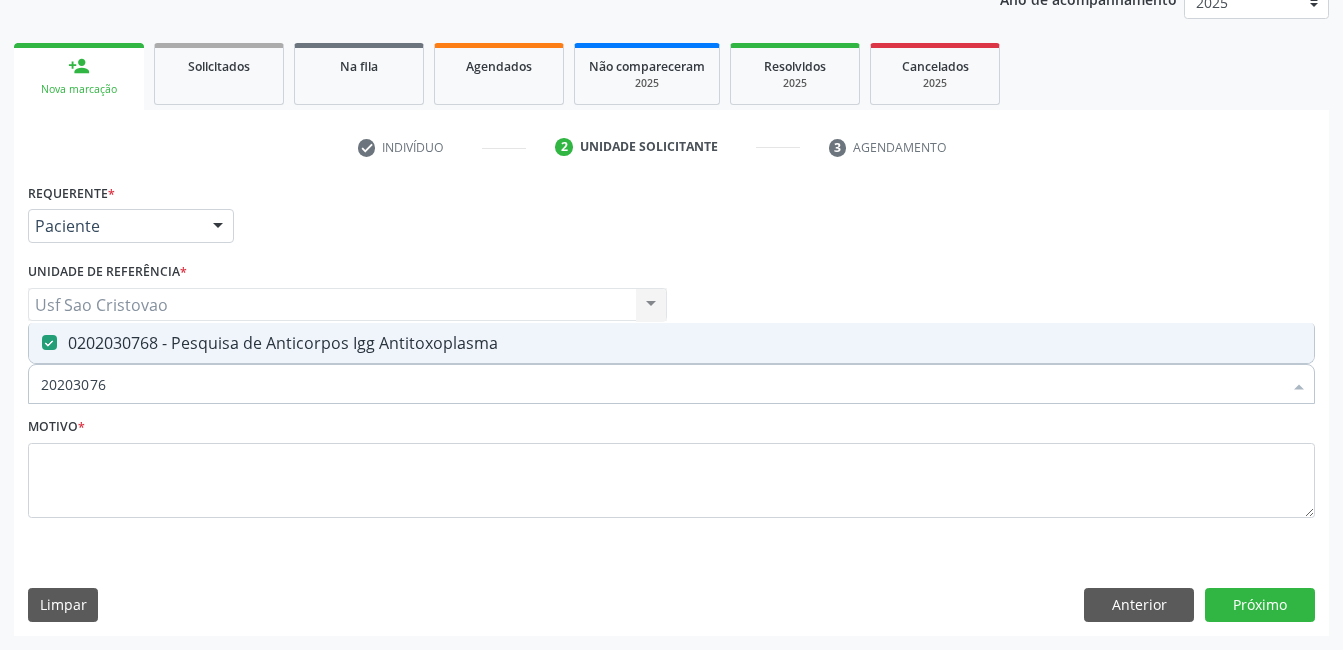 type on "2020307" 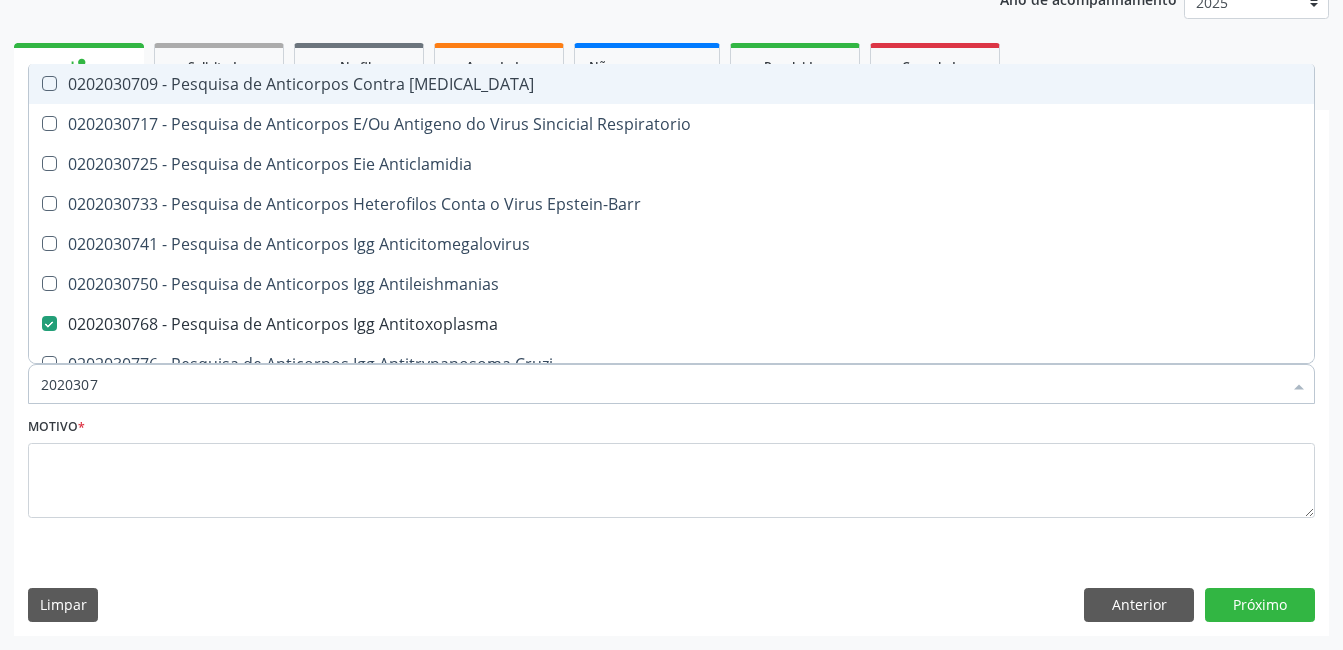 type on "202030" 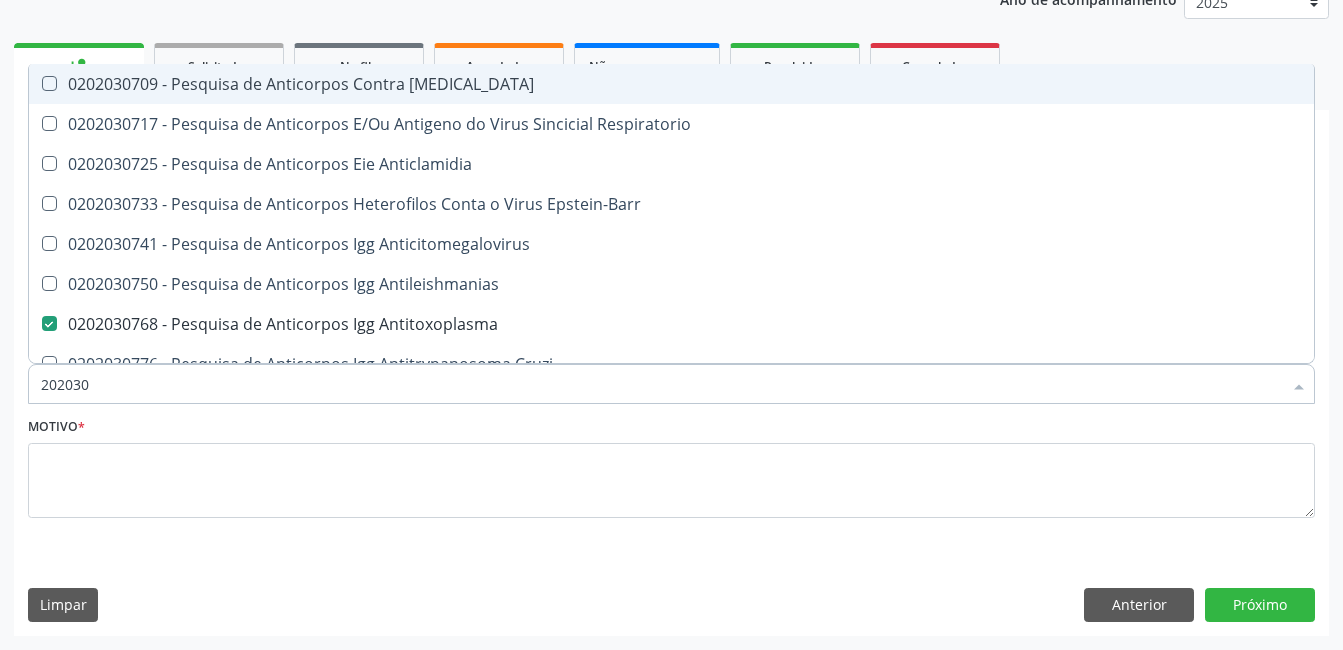 checkbox on "false" 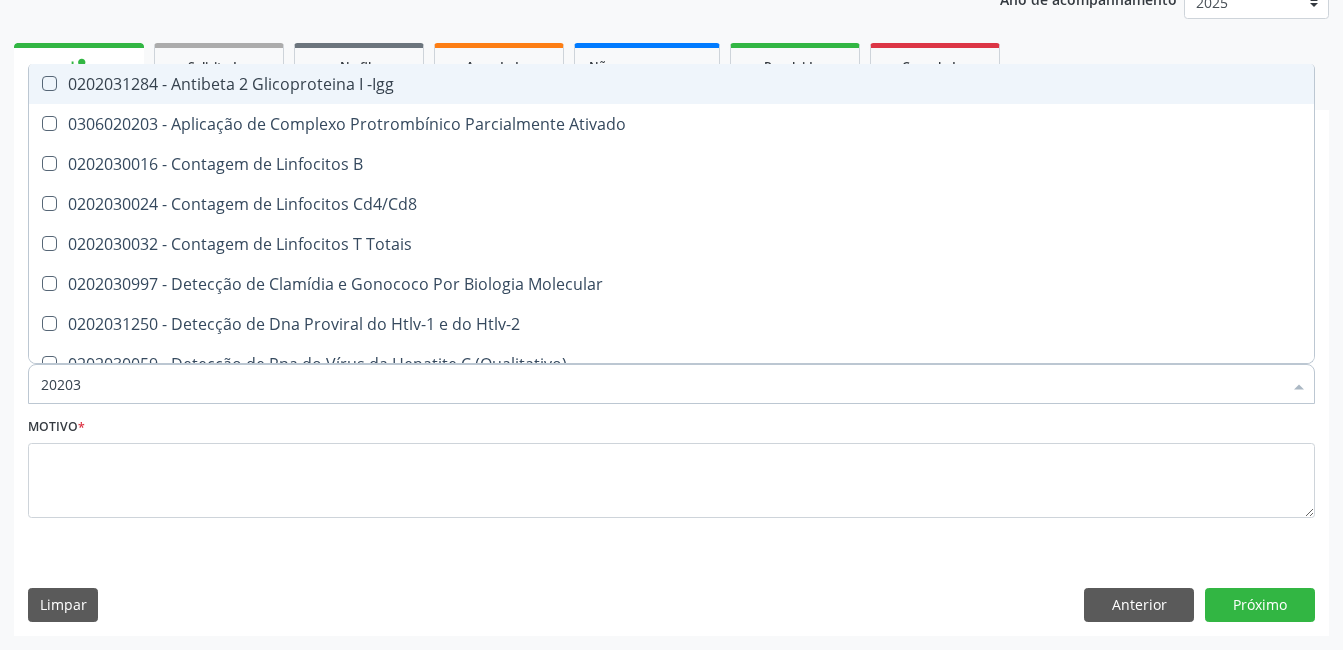 type on "2020" 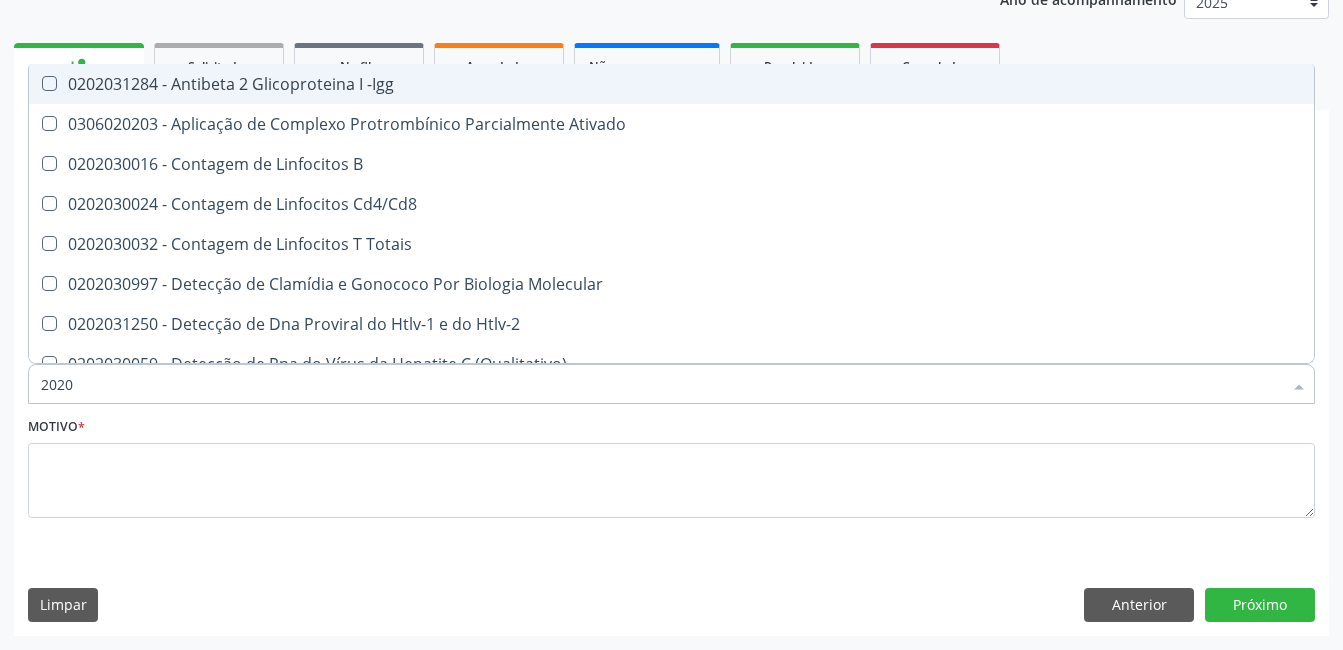 checkbox on "true" 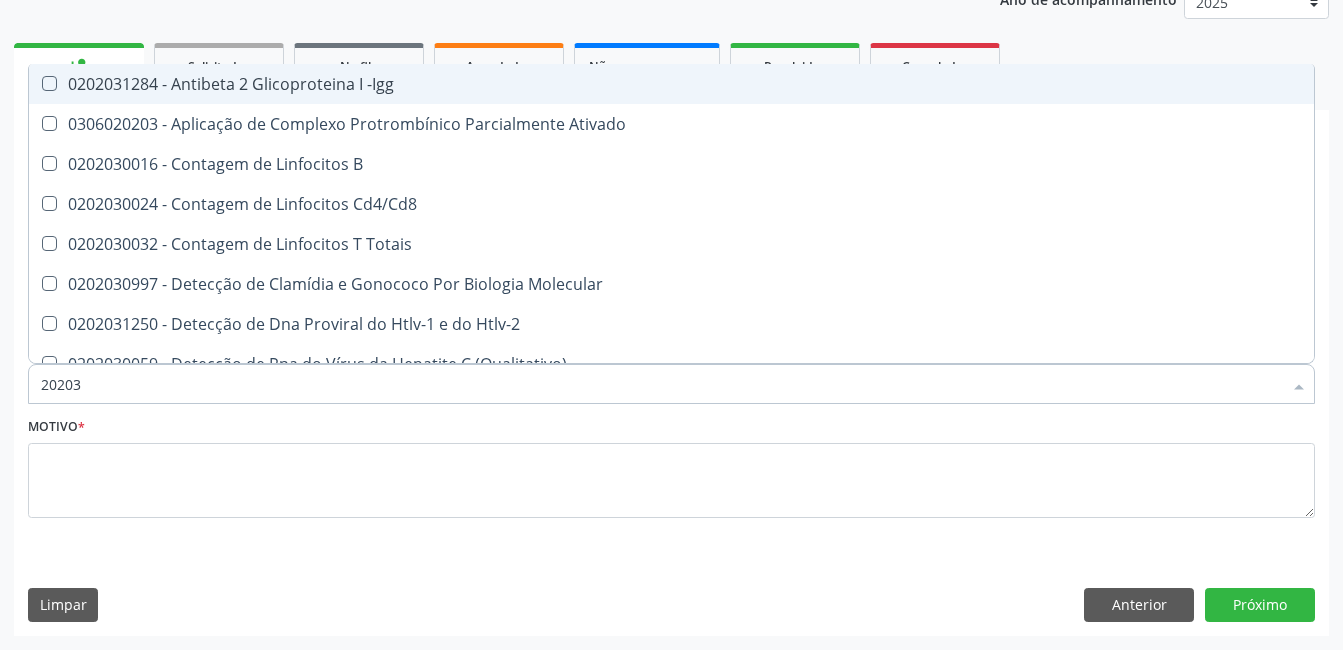 checkbox on "false" 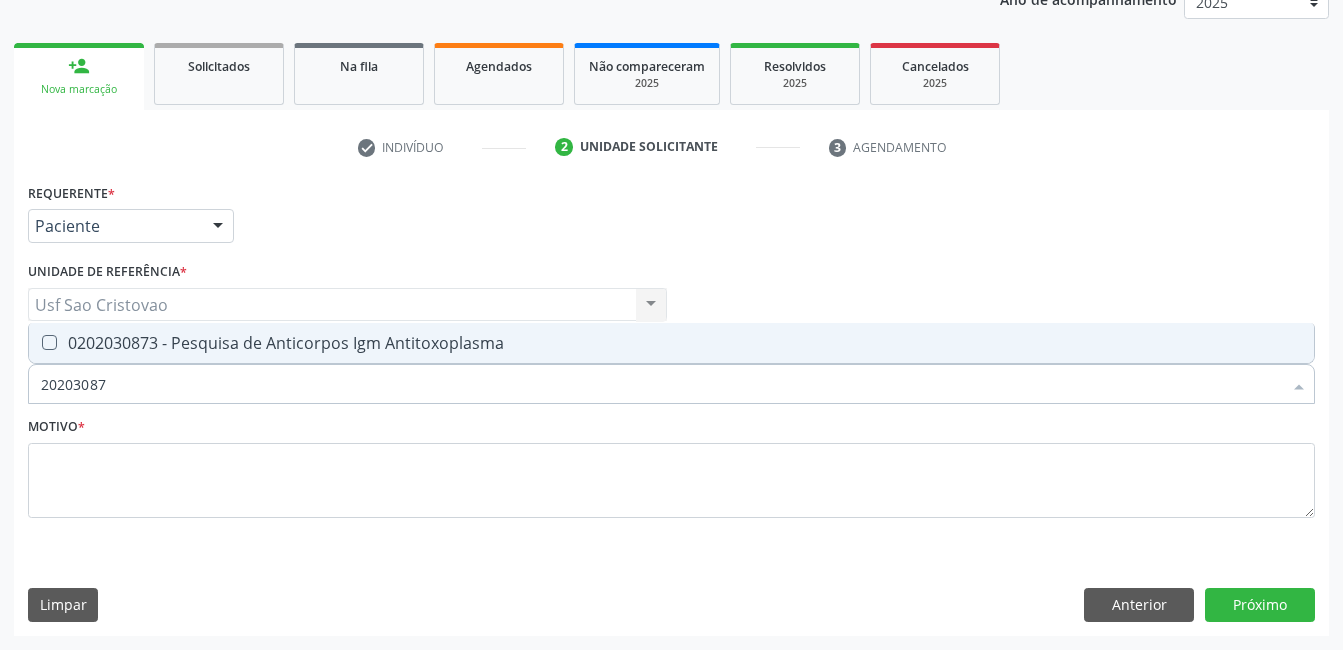 type on "202030873" 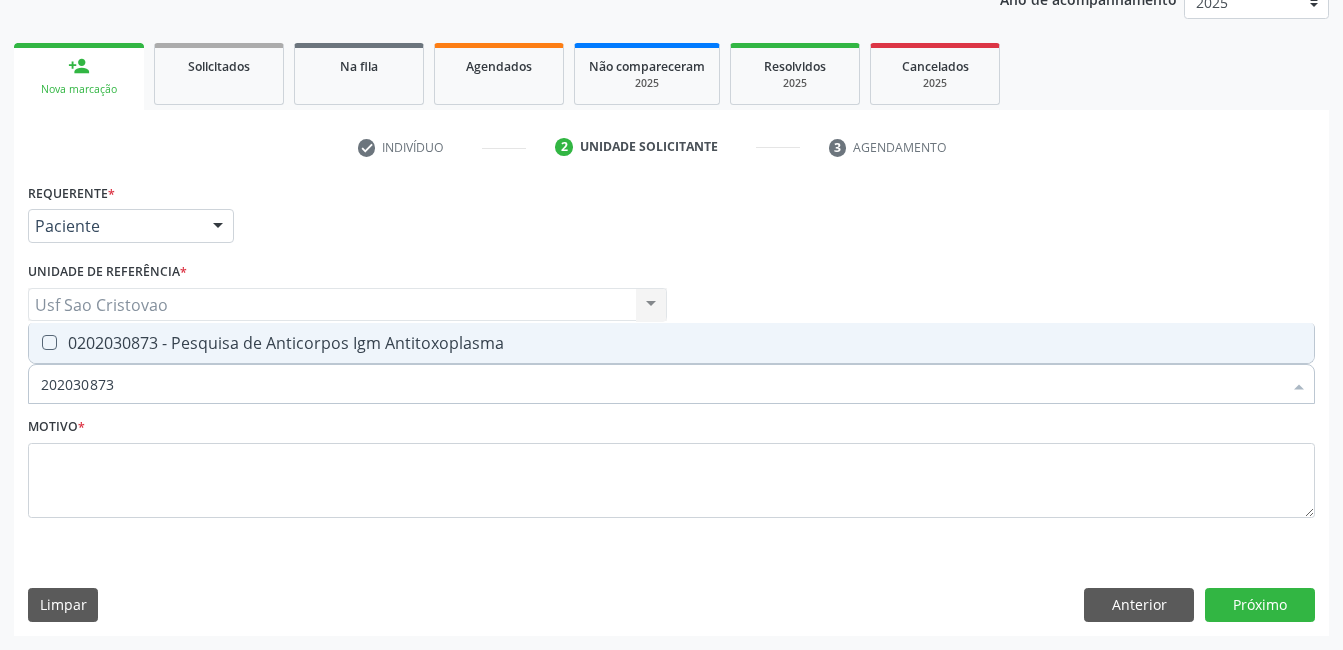 click at bounding box center (49, 342) 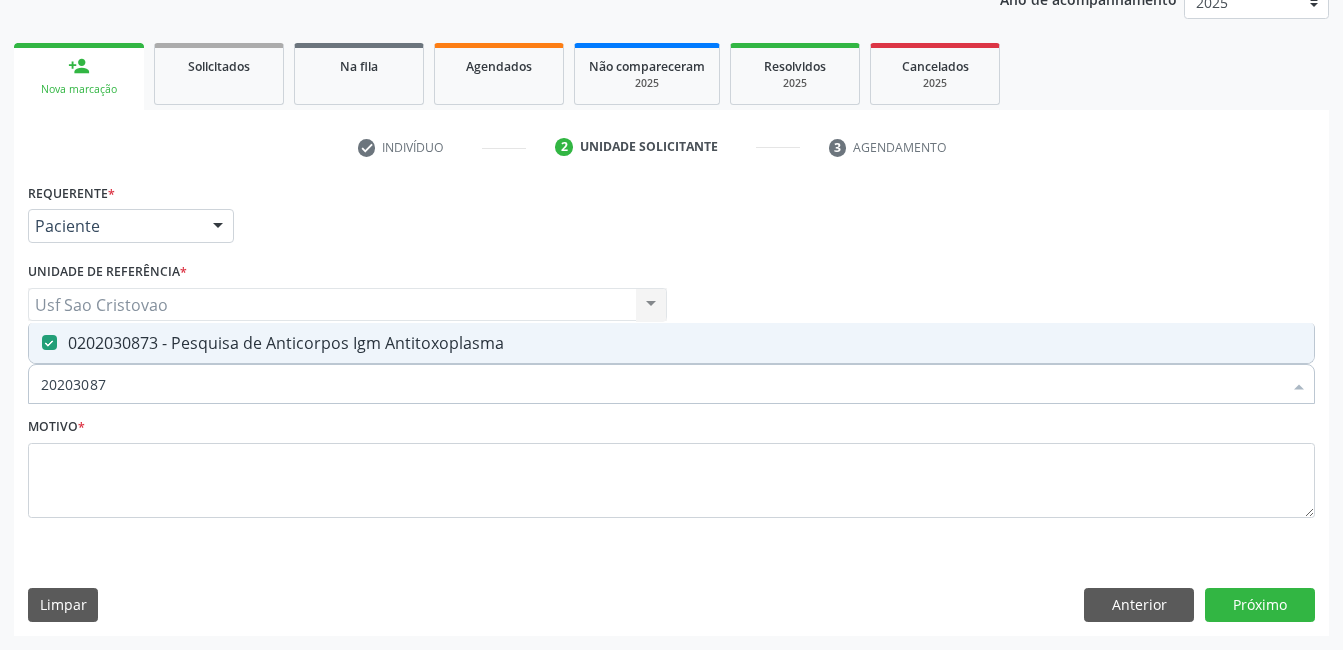 type on "2020308" 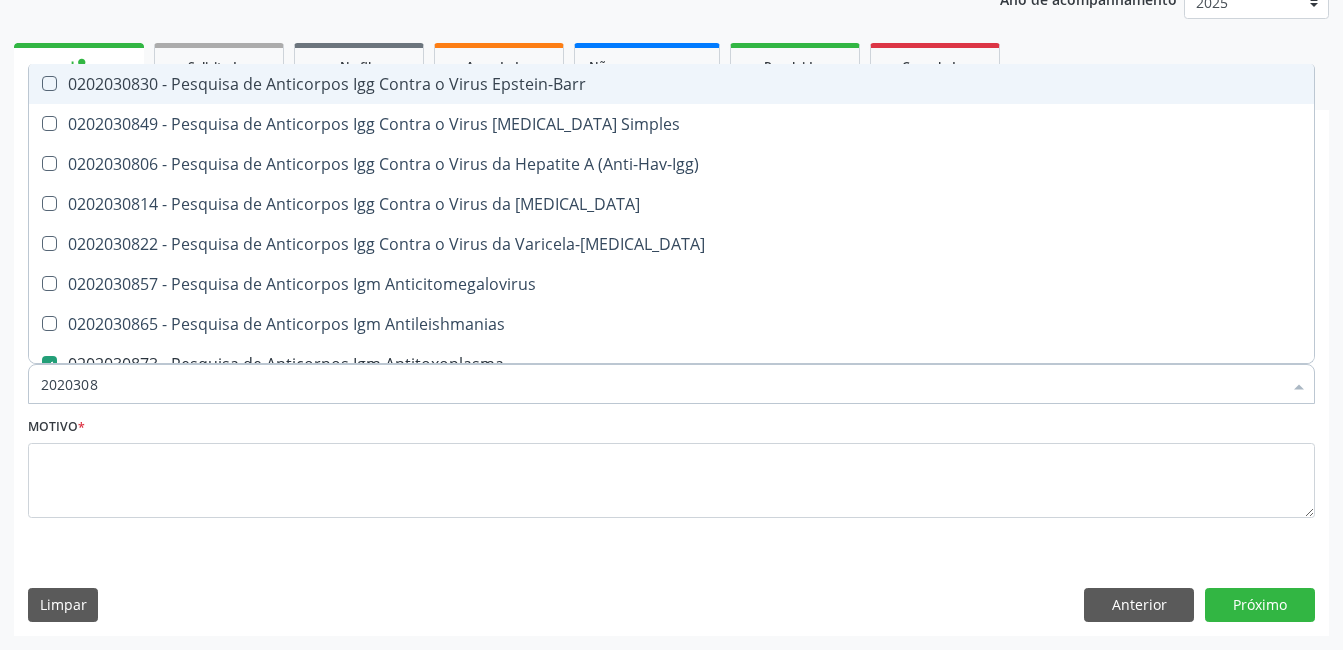type on "202030" 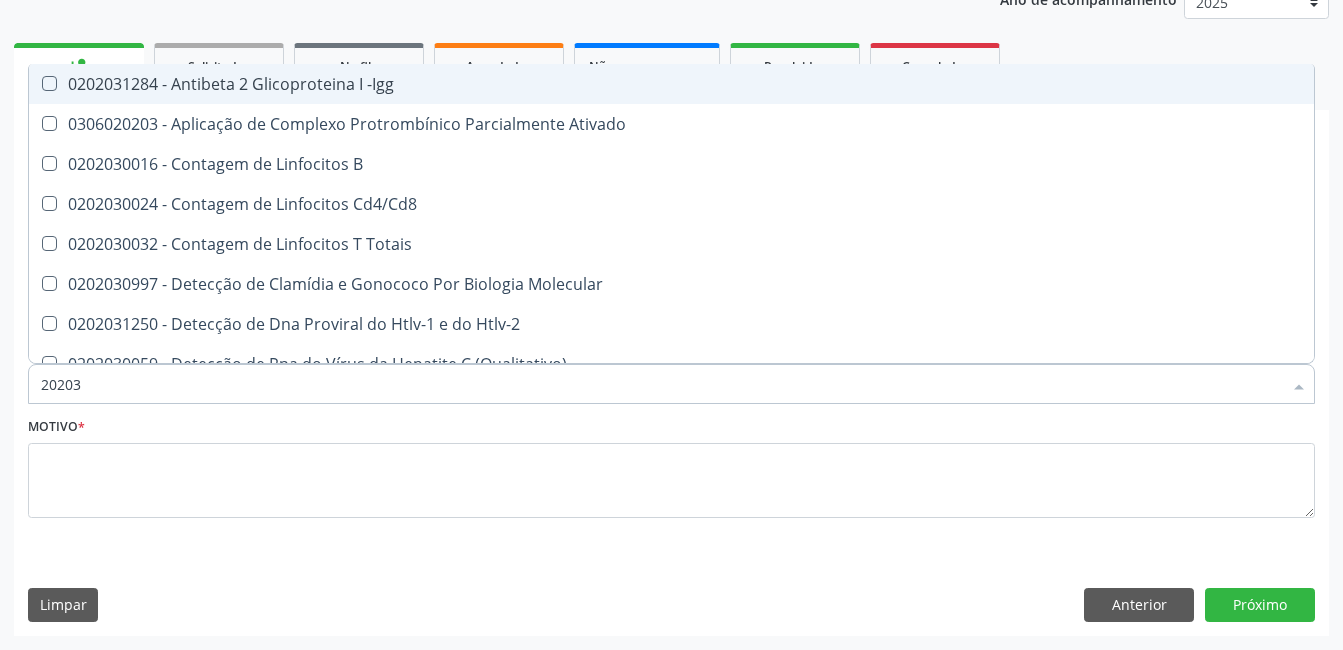 type on "2020" 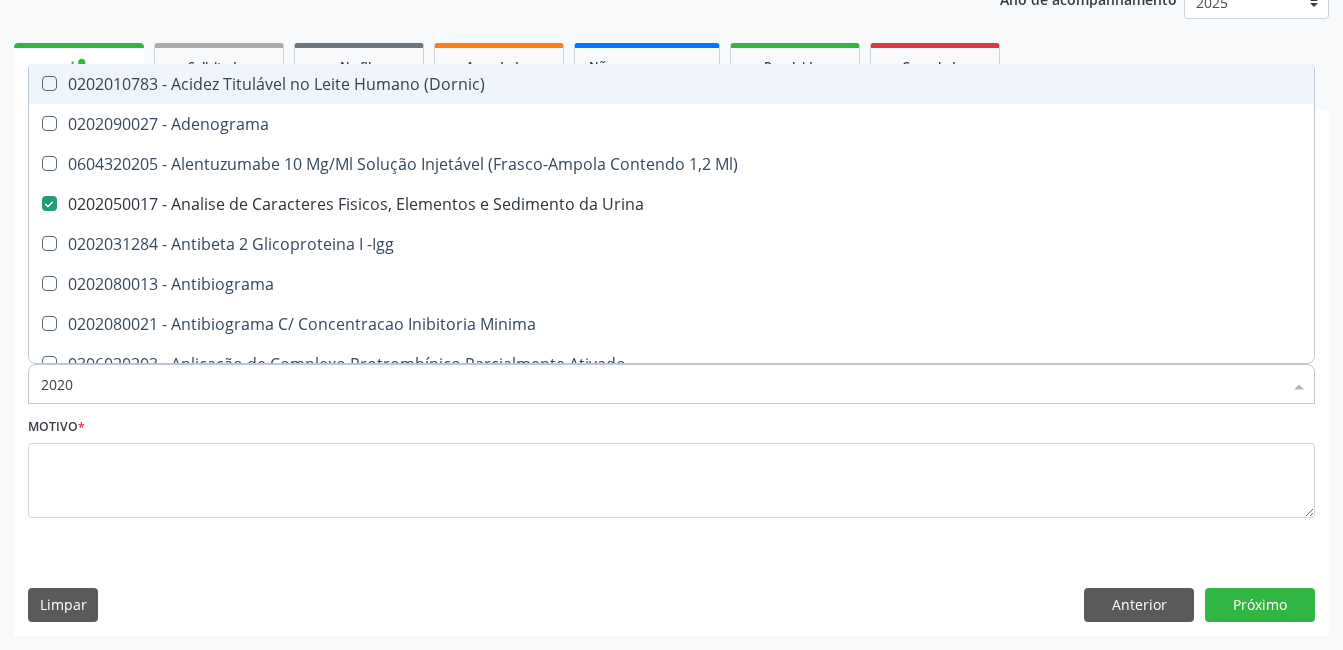type on "20202" 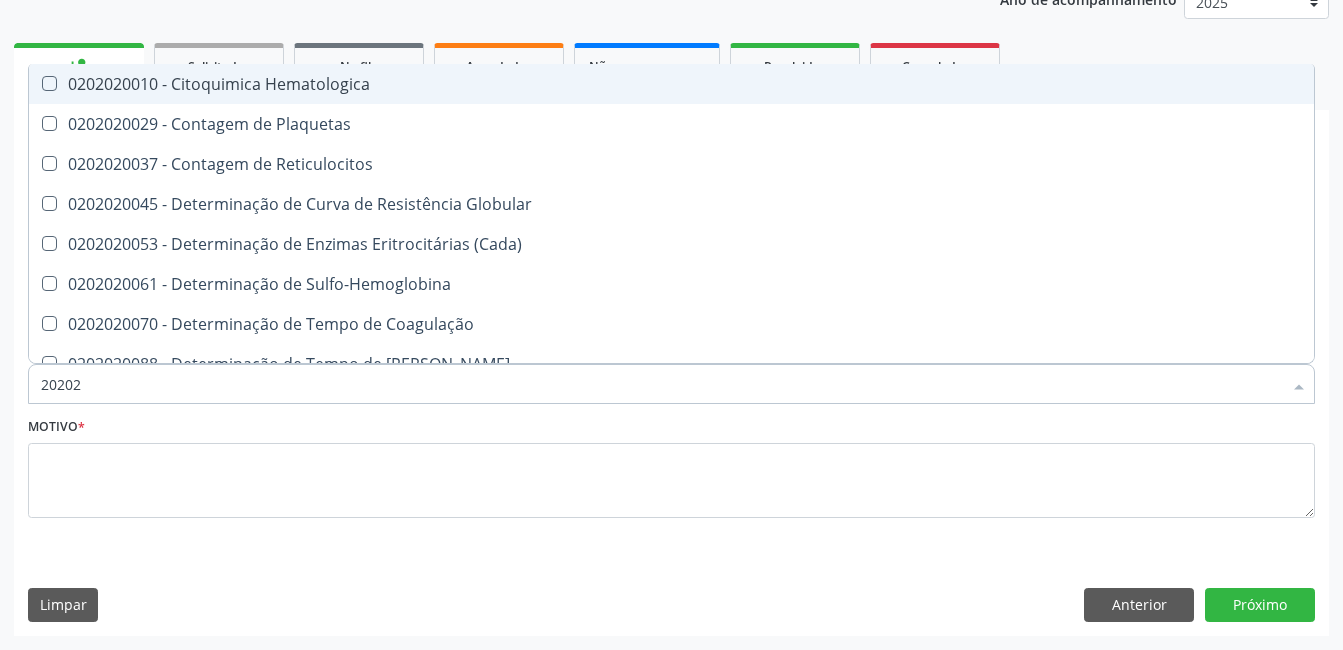 type on "202020" 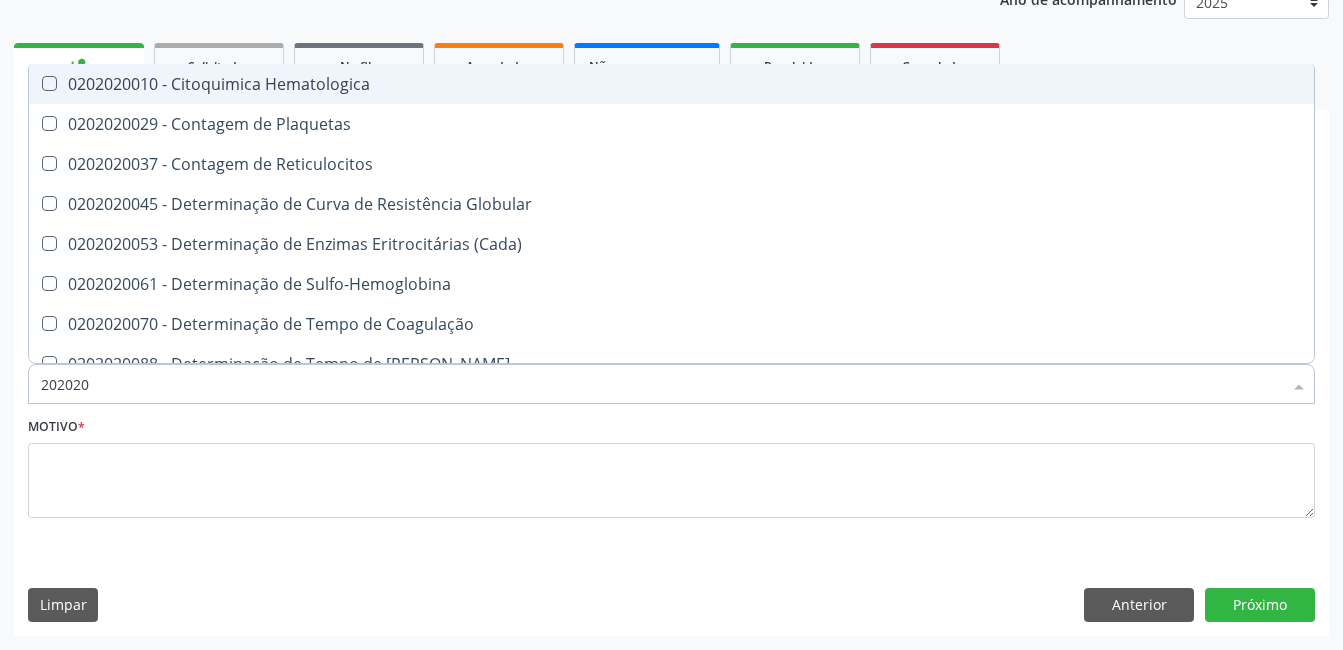 type on "20202" 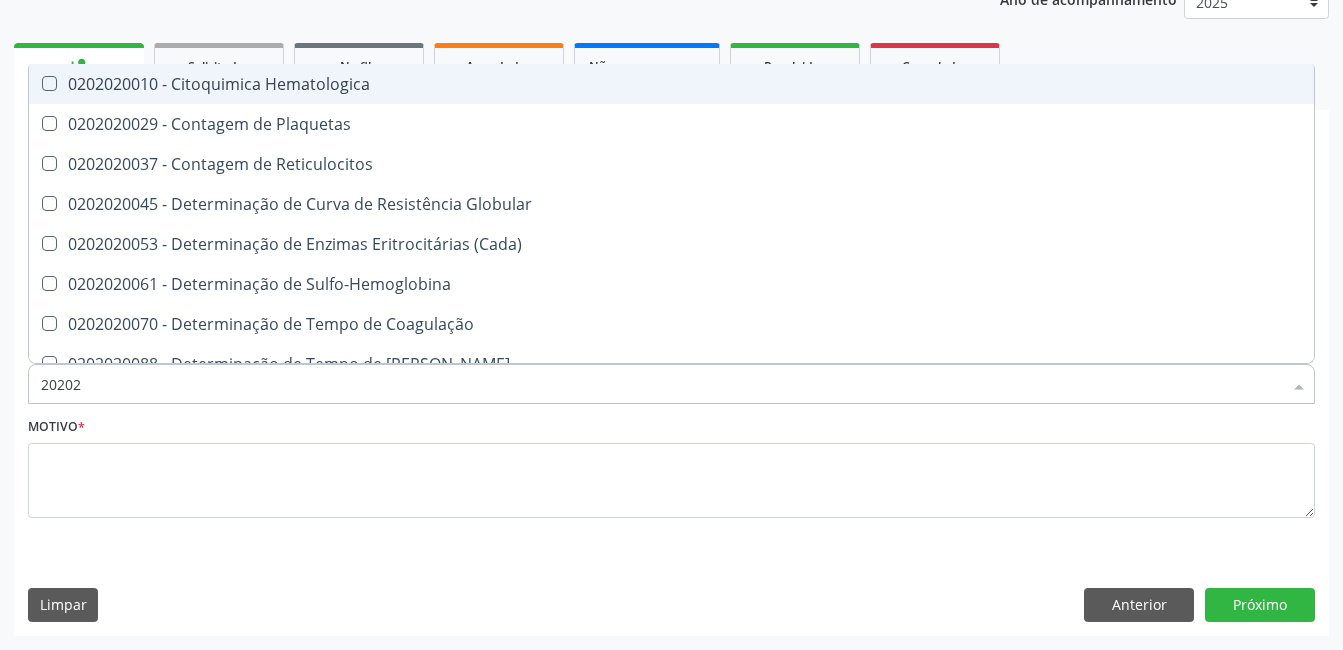 type on "2020" 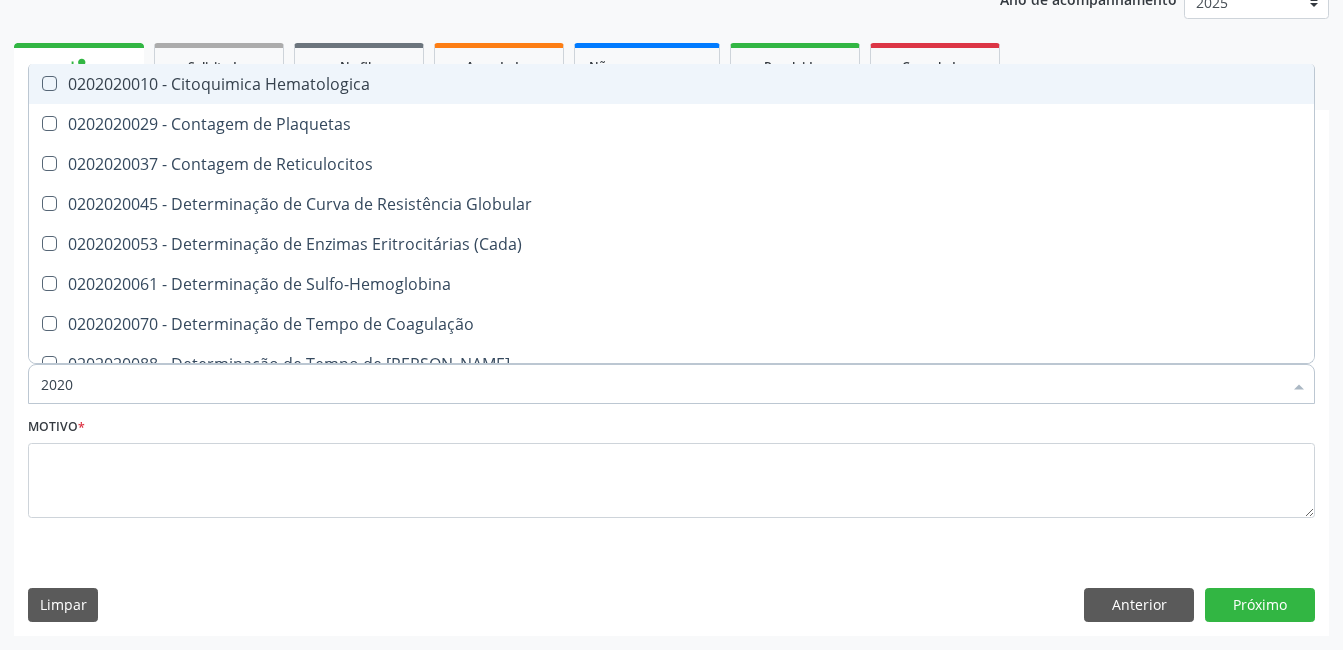 checkbox on "true" 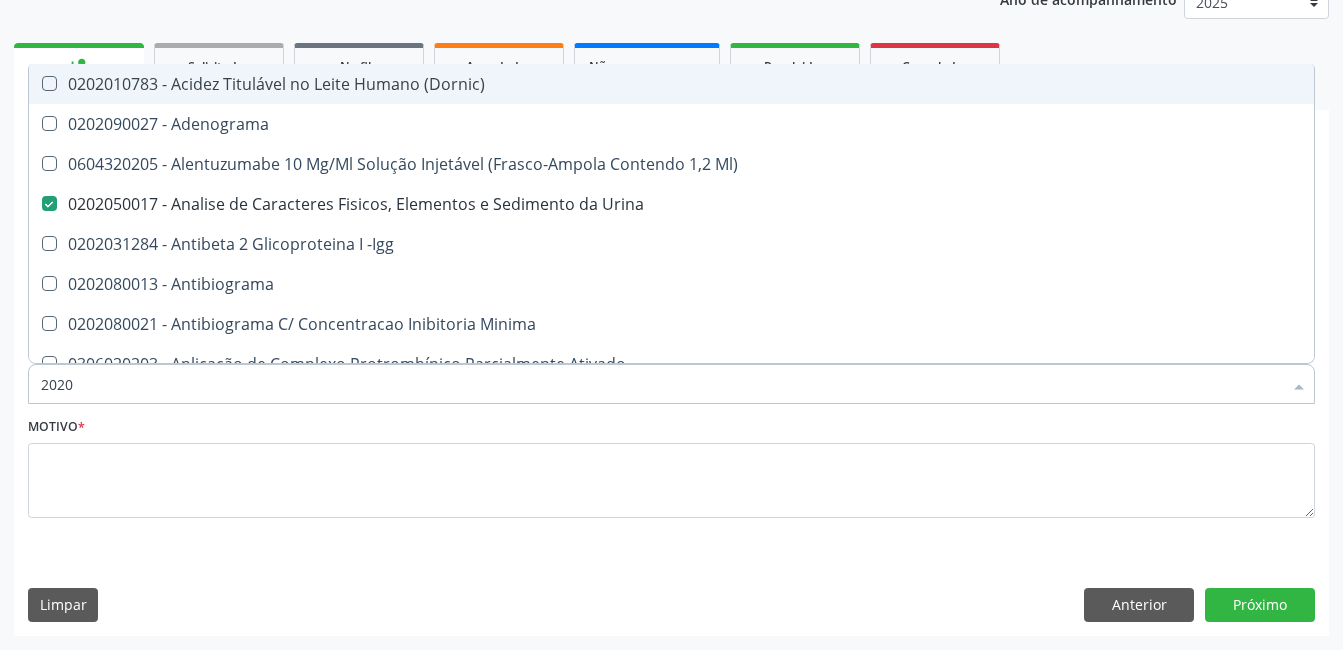 type on "20208" 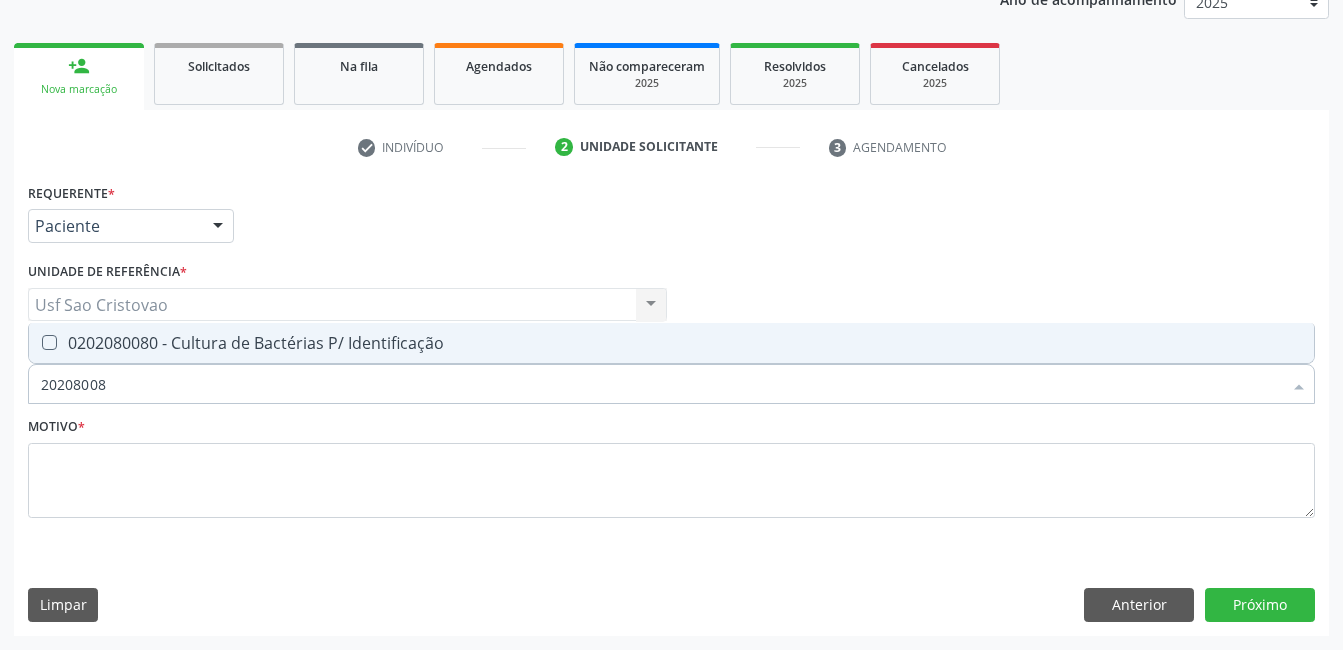 type on "202080080" 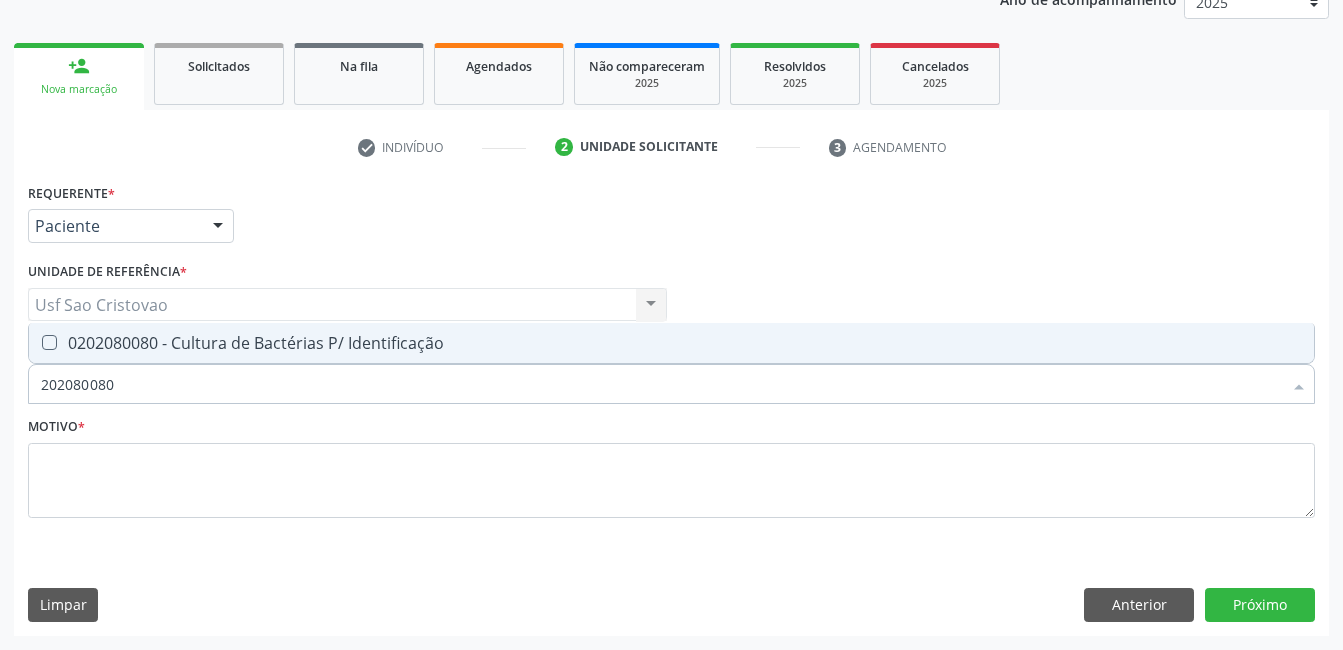 click at bounding box center [49, 342] 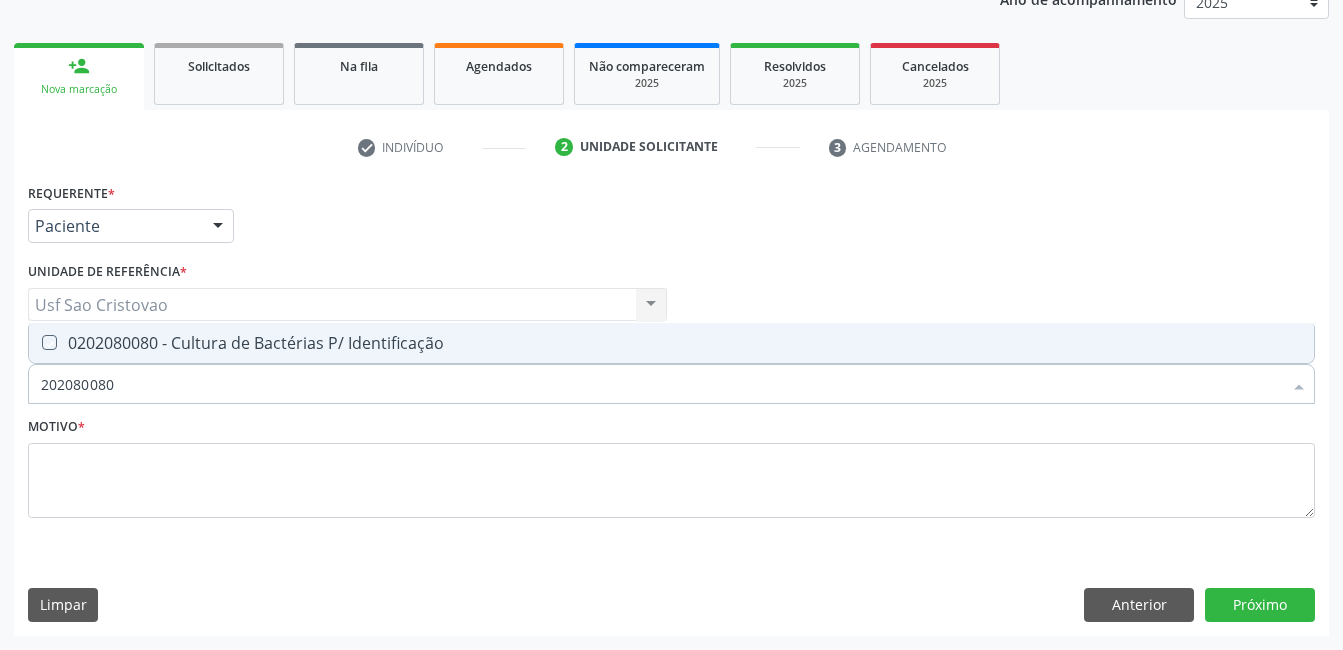 click at bounding box center [35, 342] 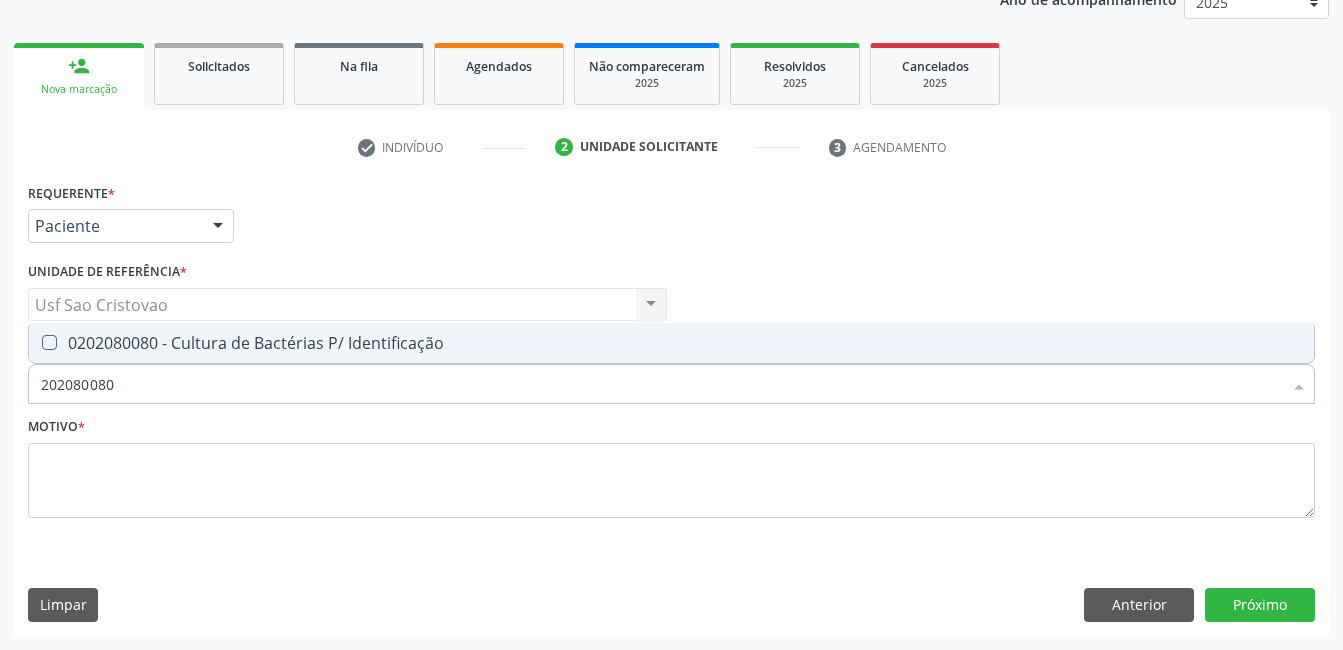 checkbox on "true" 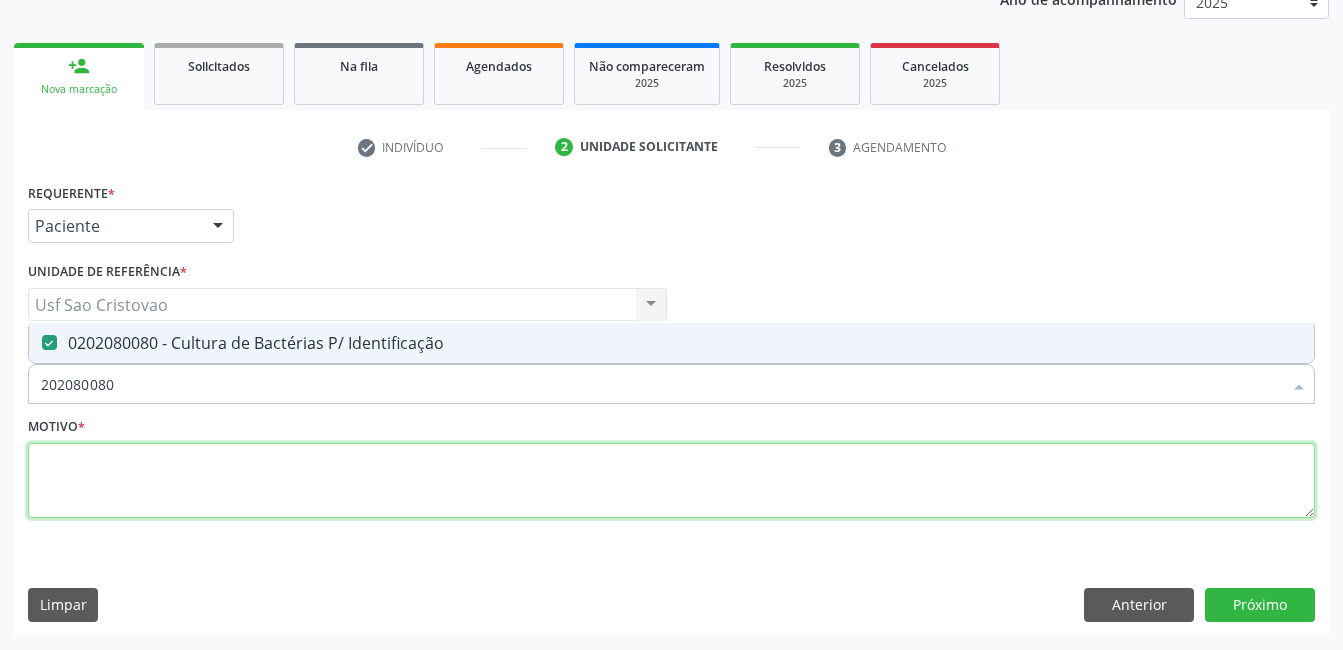 click at bounding box center (671, 481) 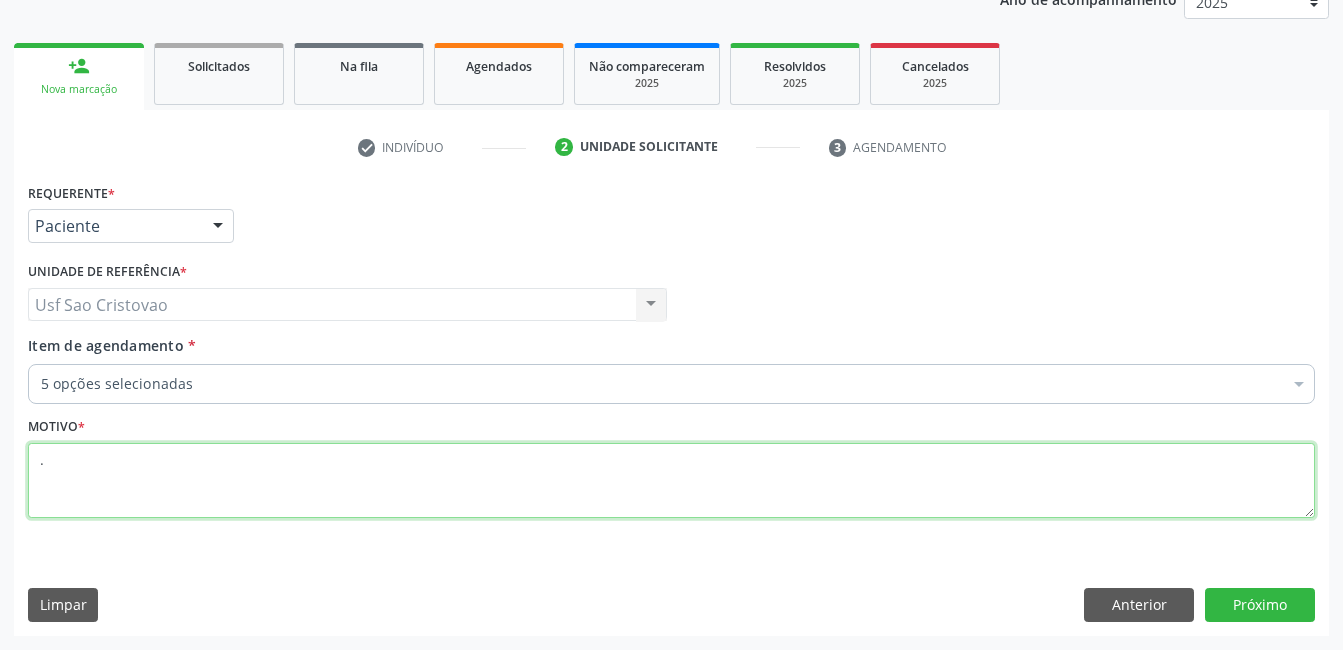 type on "." 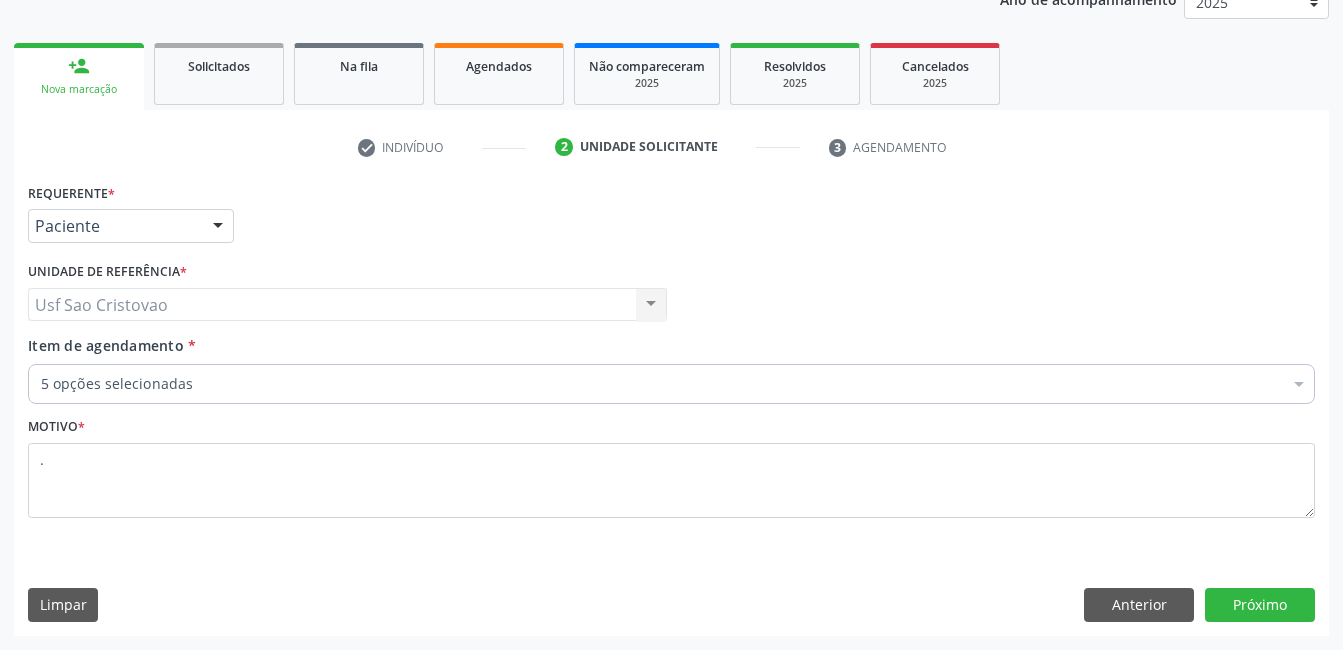 click on "Requerente
*
Paciente         Médico(a)   Enfermeiro(a)   Paciente
Nenhum resultado encontrado para: "   "
Não há nenhuma opção para ser exibida.
UF
PE         PE
Nenhum resultado encontrado para: "   "
Não há nenhuma opção para ser exibida.
Município
Serra Talhada         [GEOGRAPHIC_DATA] resultado encontrado para: "   "
Não há nenhuma opção para ser exibida.
Médico Solicitante
Por favor, selecione a Unidade de Atendimento primeiro
Nenhum resultado encontrado para: "   "
Não há nenhuma opção para ser exibida.
Unidade de referência
*
Usf Sao Cristovao         Usf Sao Cristovao
Nenhum resultado encontrado para: "   "
Não há nenhuma opção para ser exibida.
Item de agendamento
*" at bounding box center [671, 406] 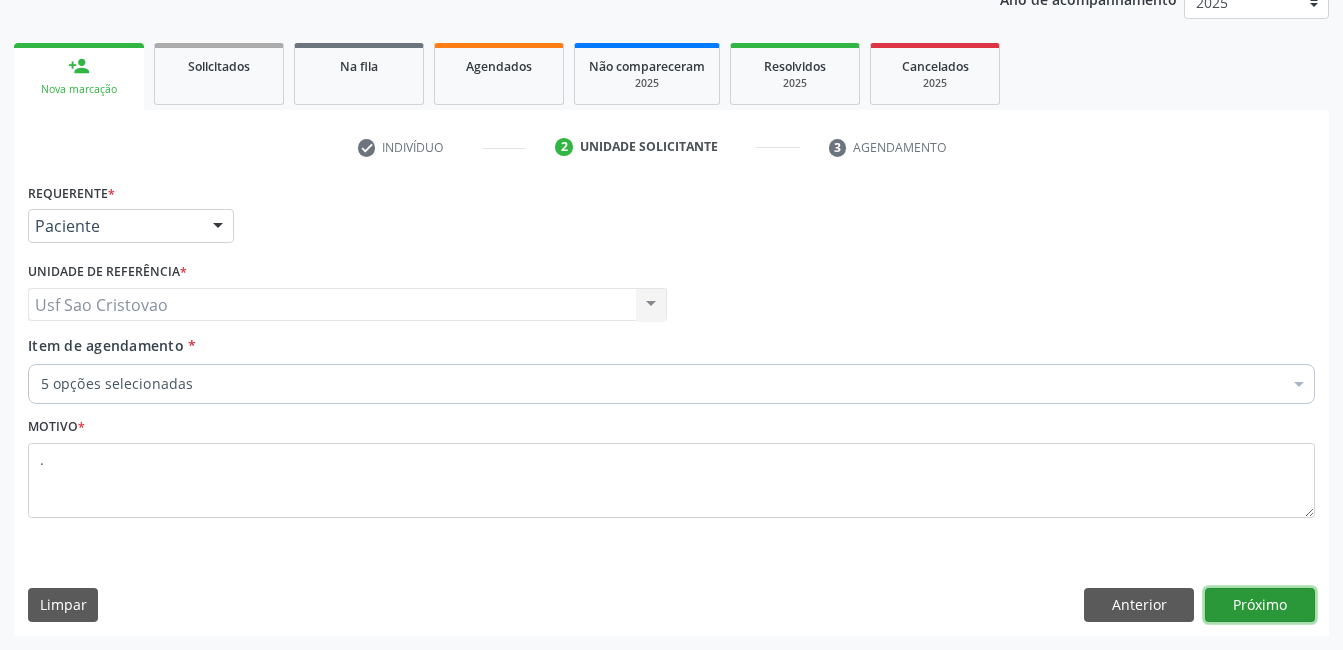 click on "Próximo" at bounding box center (1260, 605) 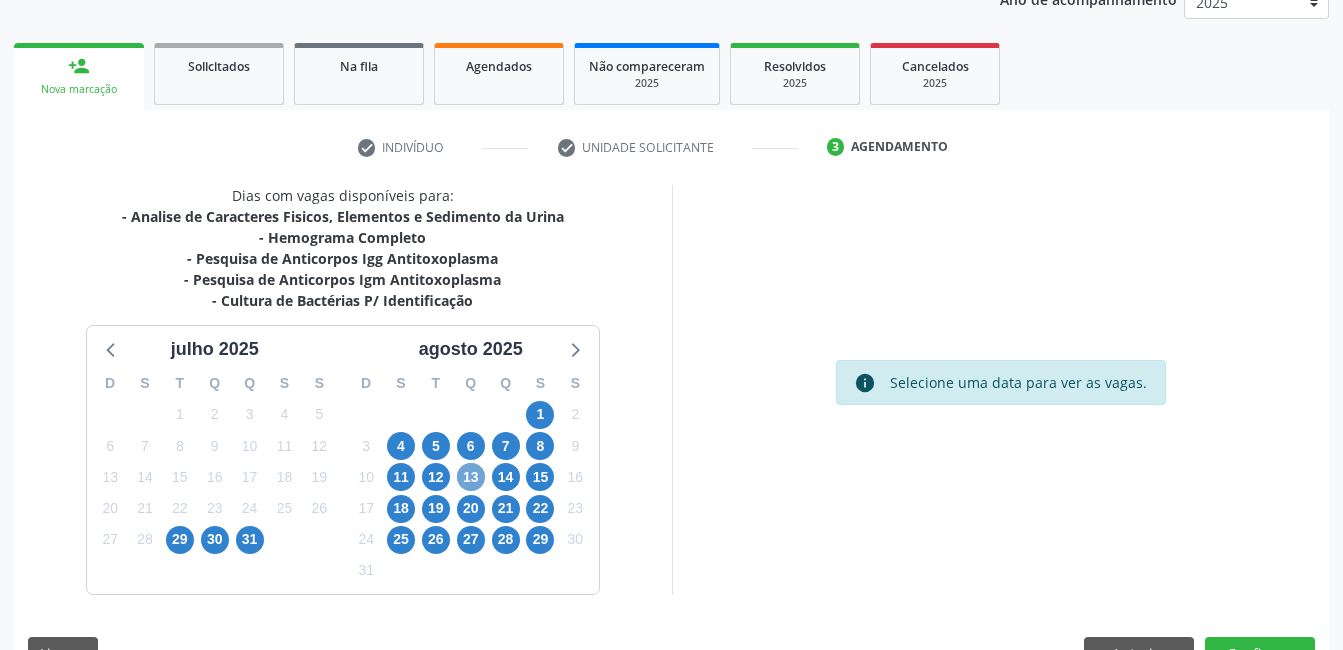 click on "13" at bounding box center (471, 477) 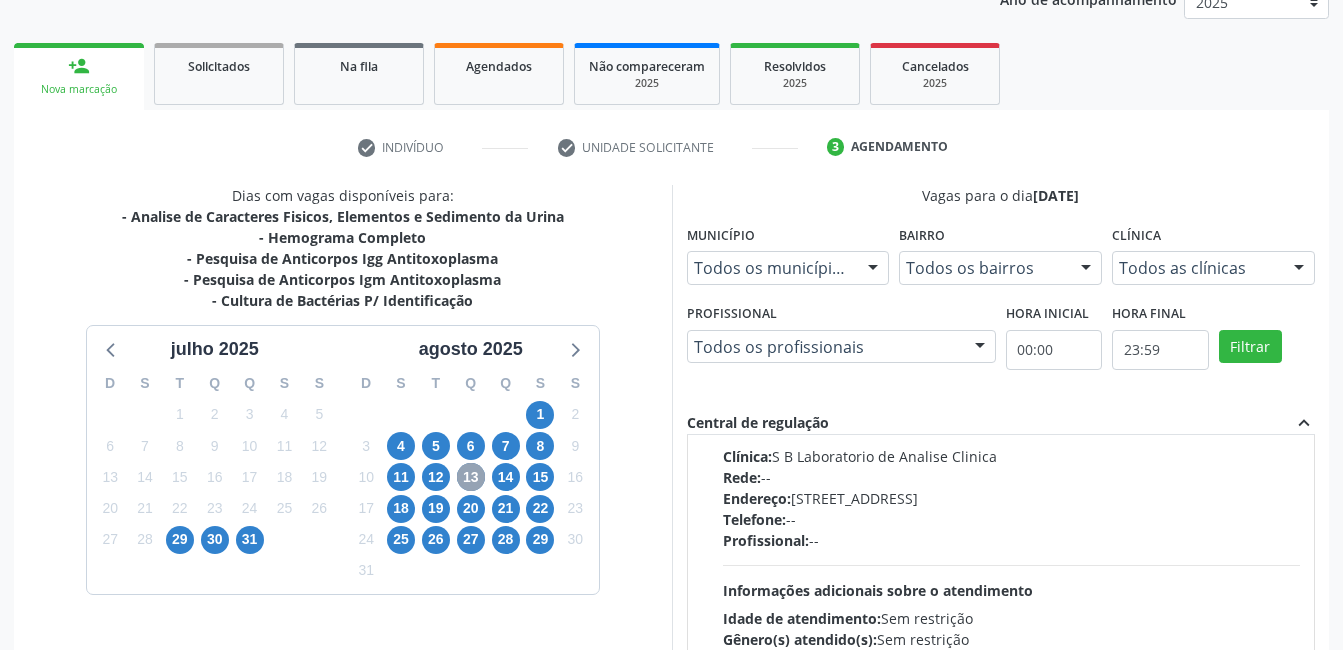 scroll, scrollTop: 0, scrollLeft: 0, axis: both 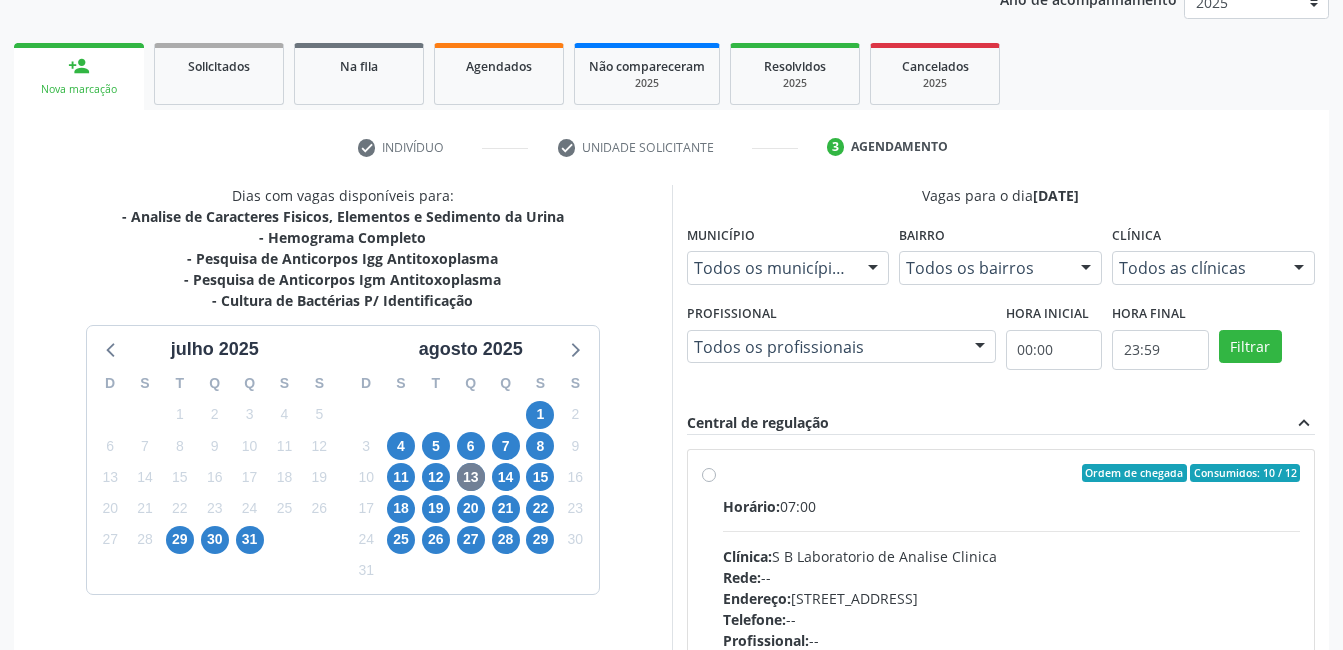 click on "Ordem de chegada
Consumidos: 10 / 12
Horário:   07:00
Clínica:  S B Laboratorio de Analise Clinica
Rede:
--
Endereço:   [STREET_ADDRESS]
Telefone:   --
Profissional:
--
Informações adicionais sobre o atendimento
Idade de atendimento:
Sem restrição
Gênero(s) atendido(s):
Sem restrição
Informações adicionais:
--" at bounding box center [1012, 617] 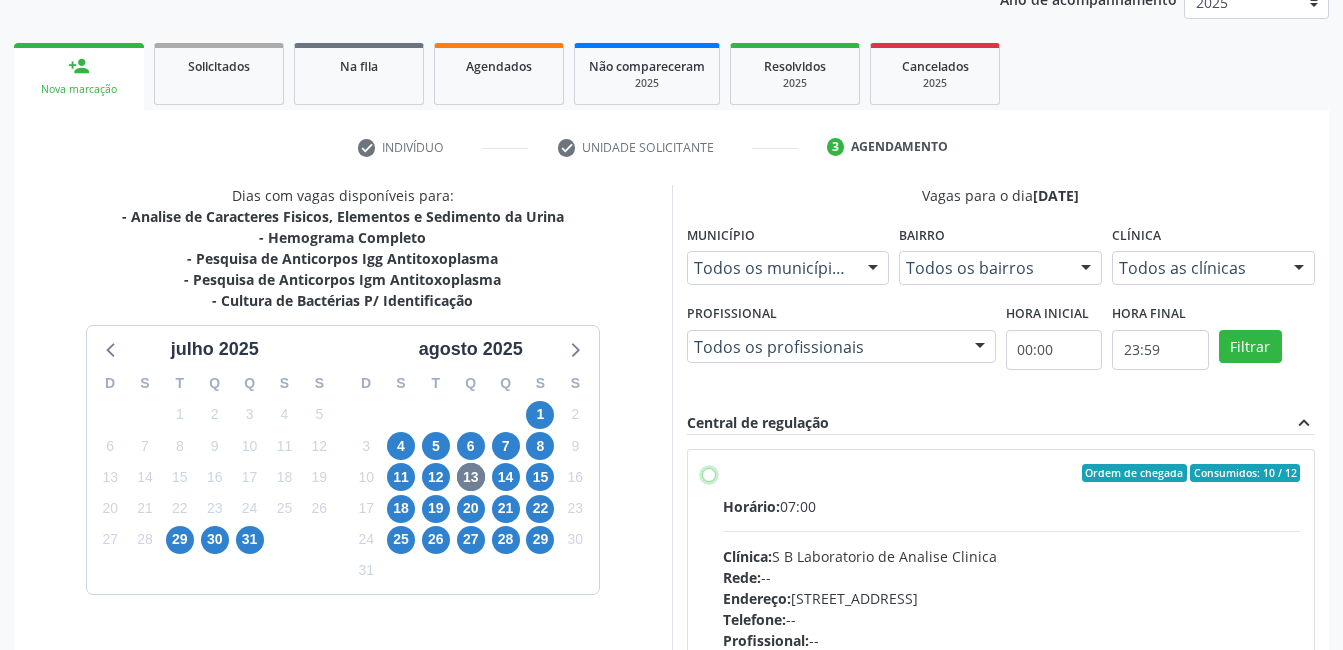 click on "Ordem de chegada
Consumidos: 10 / 12
Horário:   07:00
Clínica:  S B Laboratorio de Analise Clinica
Rede:
--
Endereço:   [STREET_ADDRESS]
Telefone:   --
Profissional:
--
Informações adicionais sobre o atendimento
Idade de atendimento:
Sem restrição
Gênero(s) atendido(s):
Sem restrição
Informações adicionais:
--" at bounding box center [709, 473] 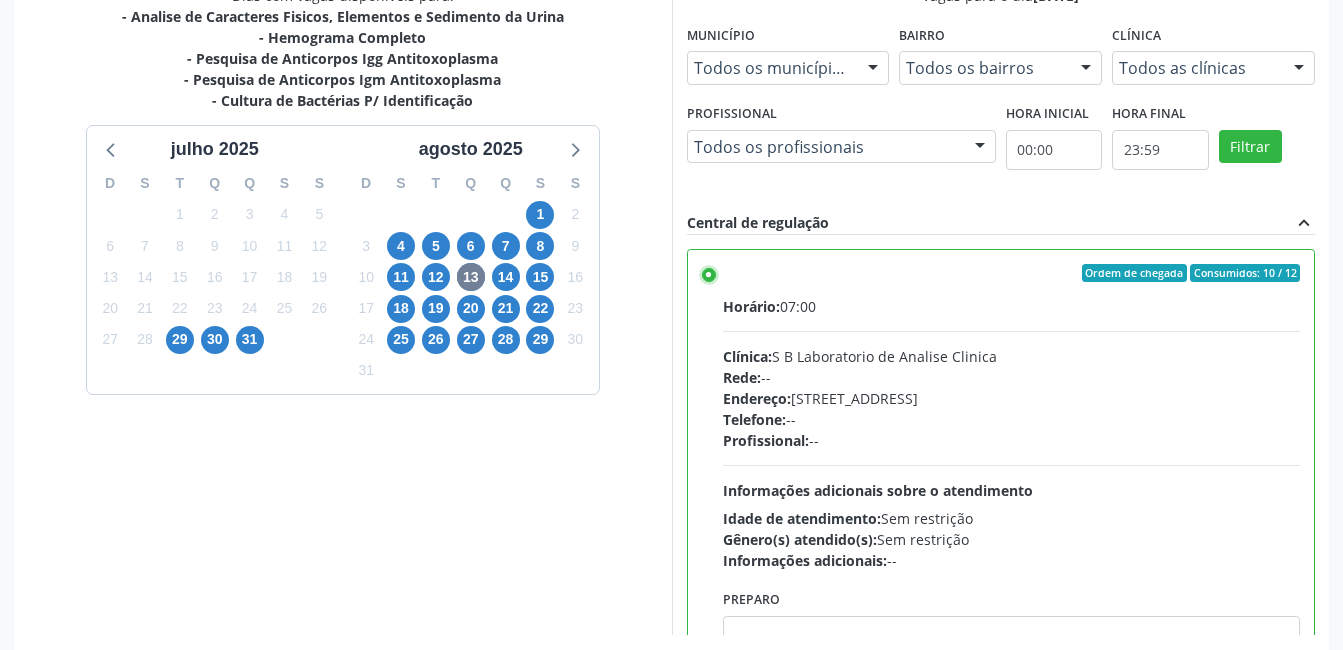 scroll, scrollTop: 545, scrollLeft: 0, axis: vertical 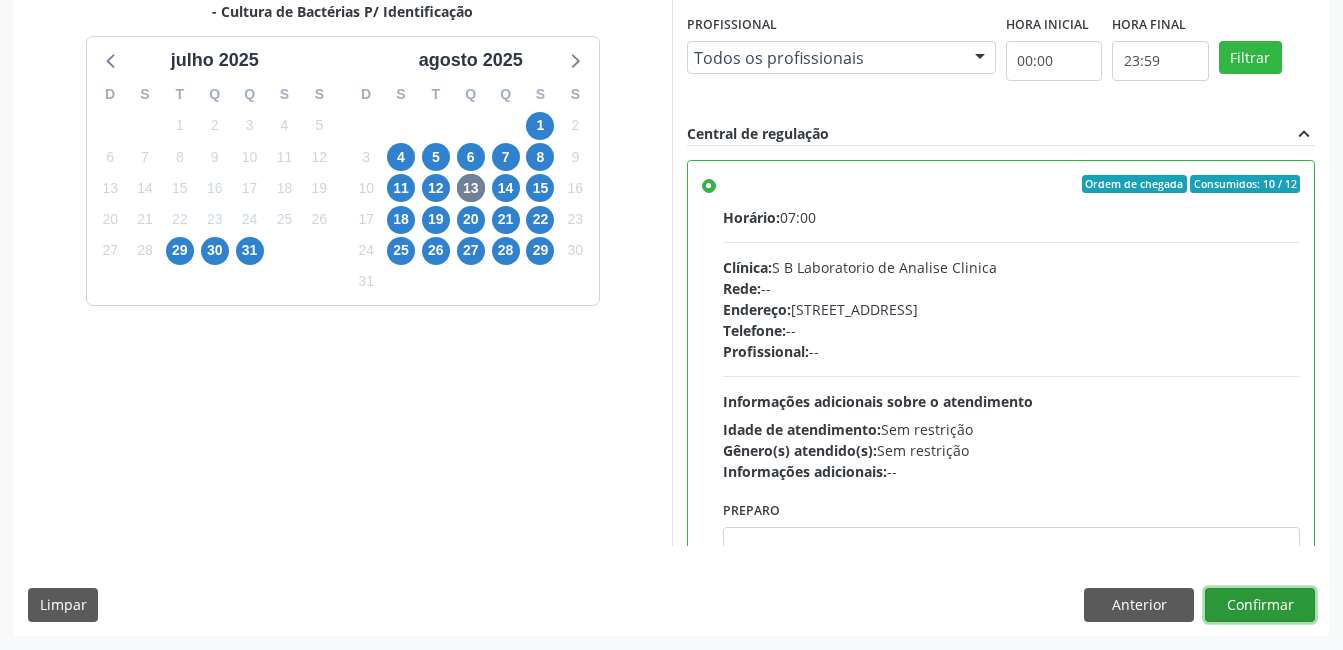 click on "Confirmar" at bounding box center [1260, 605] 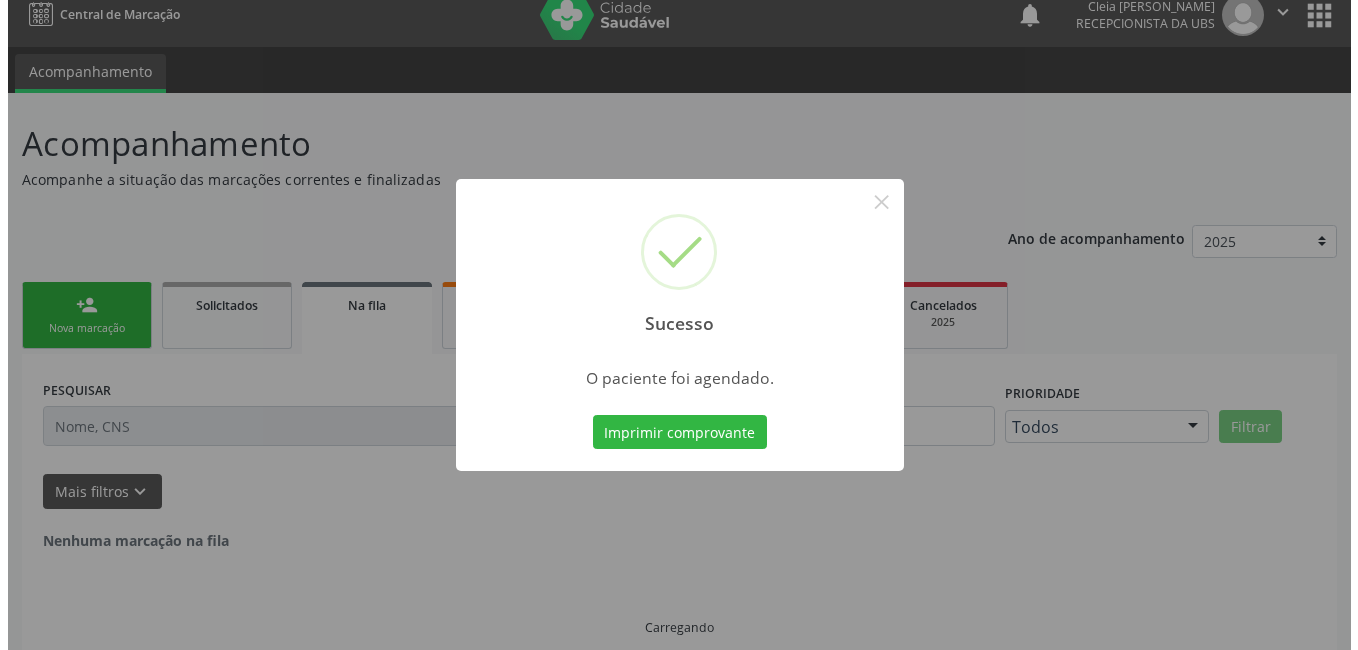 scroll, scrollTop: 0, scrollLeft: 0, axis: both 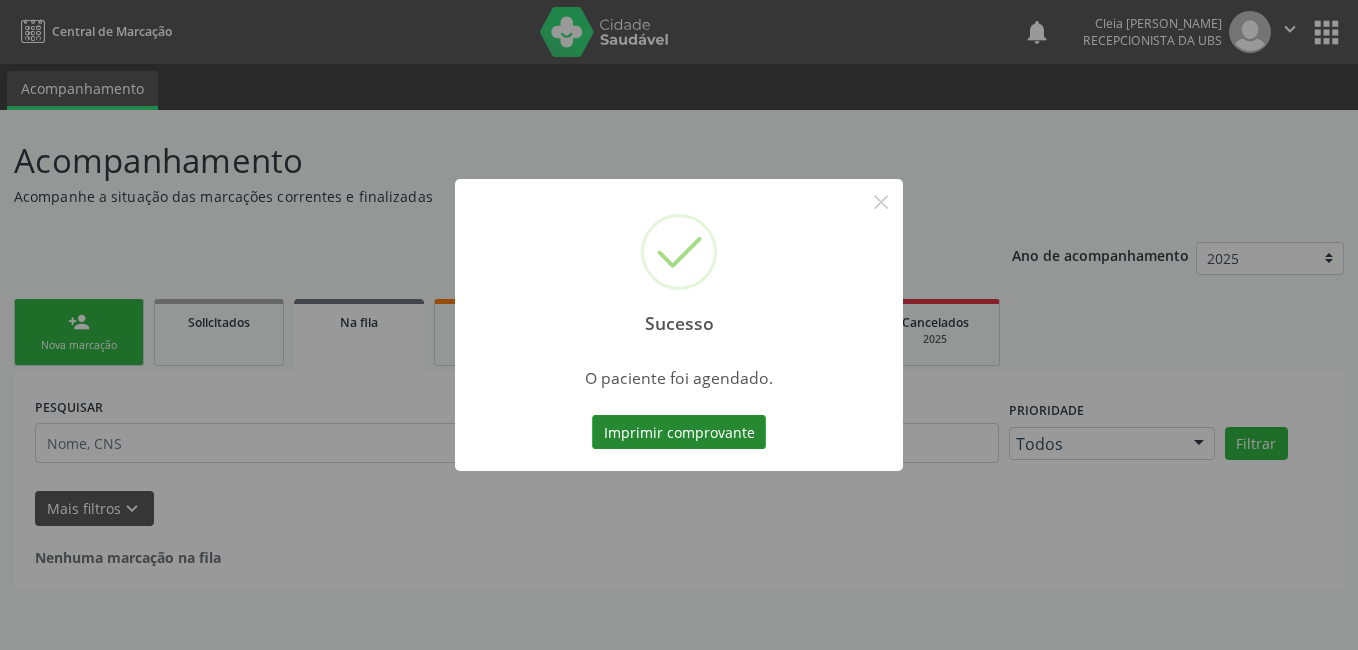 click on "Imprimir comprovante" at bounding box center (679, 432) 